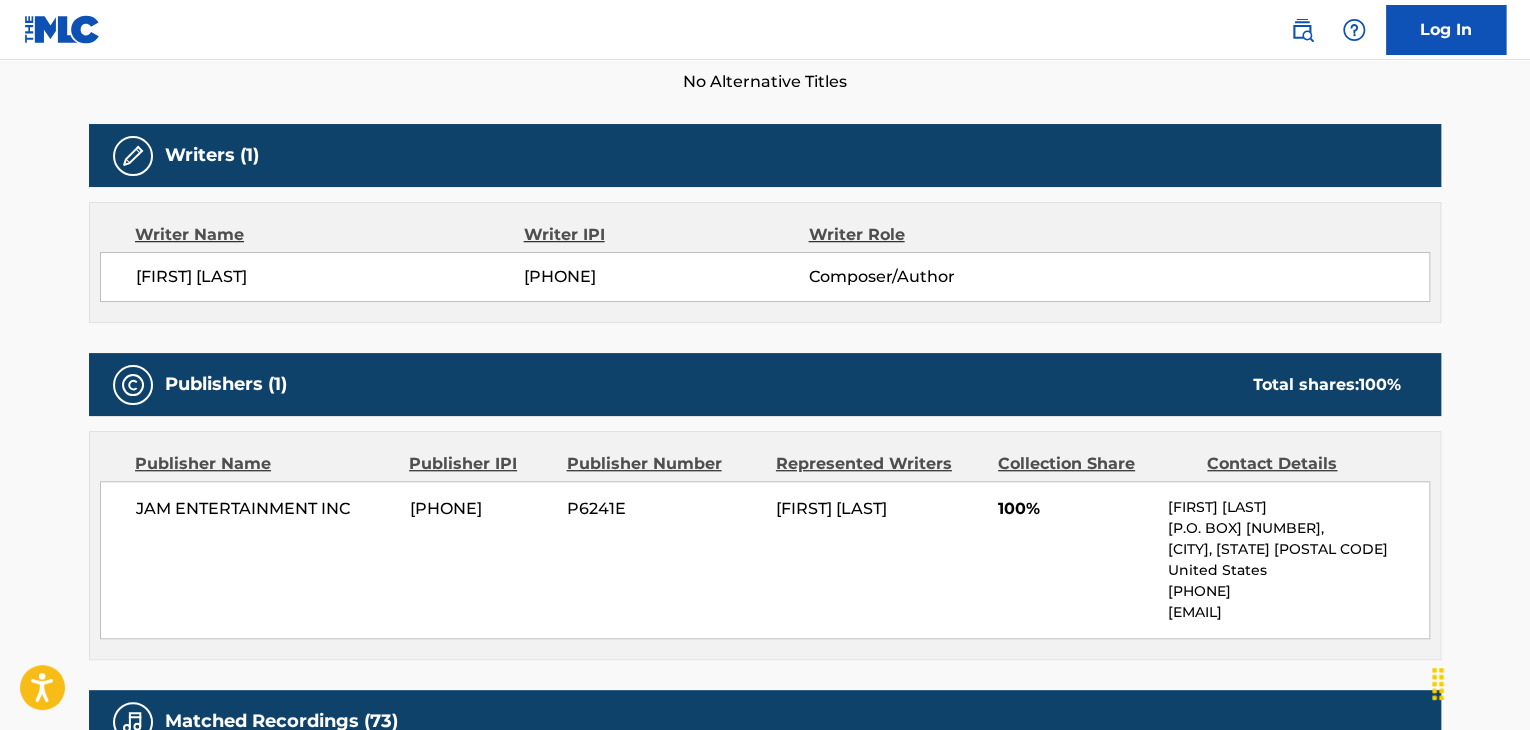 scroll, scrollTop: 0, scrollLeft: 0, axis: both 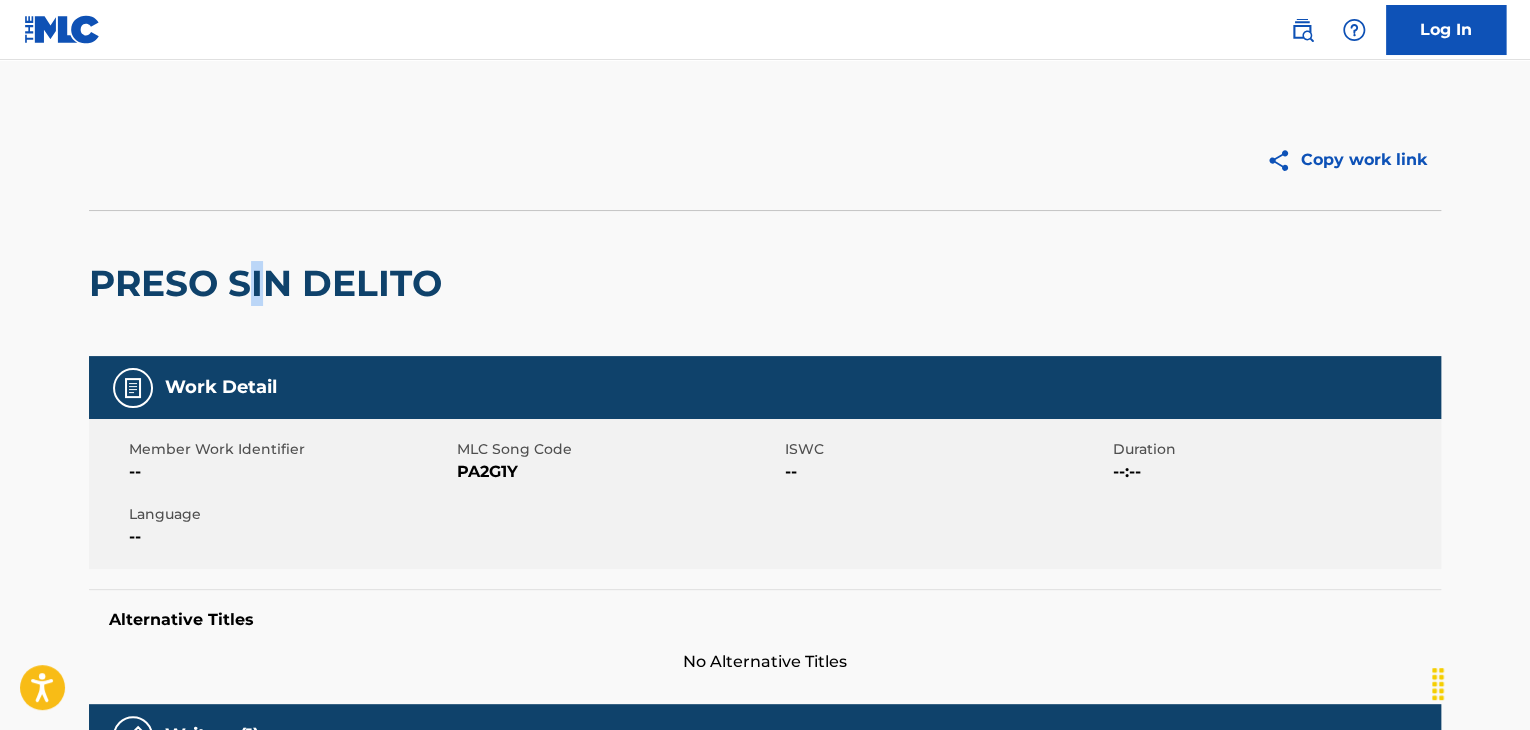 drag, startPoint x: 260, startPoint y: 297, endPoint x: 395, endPoint y: 287, distance: 135.36986 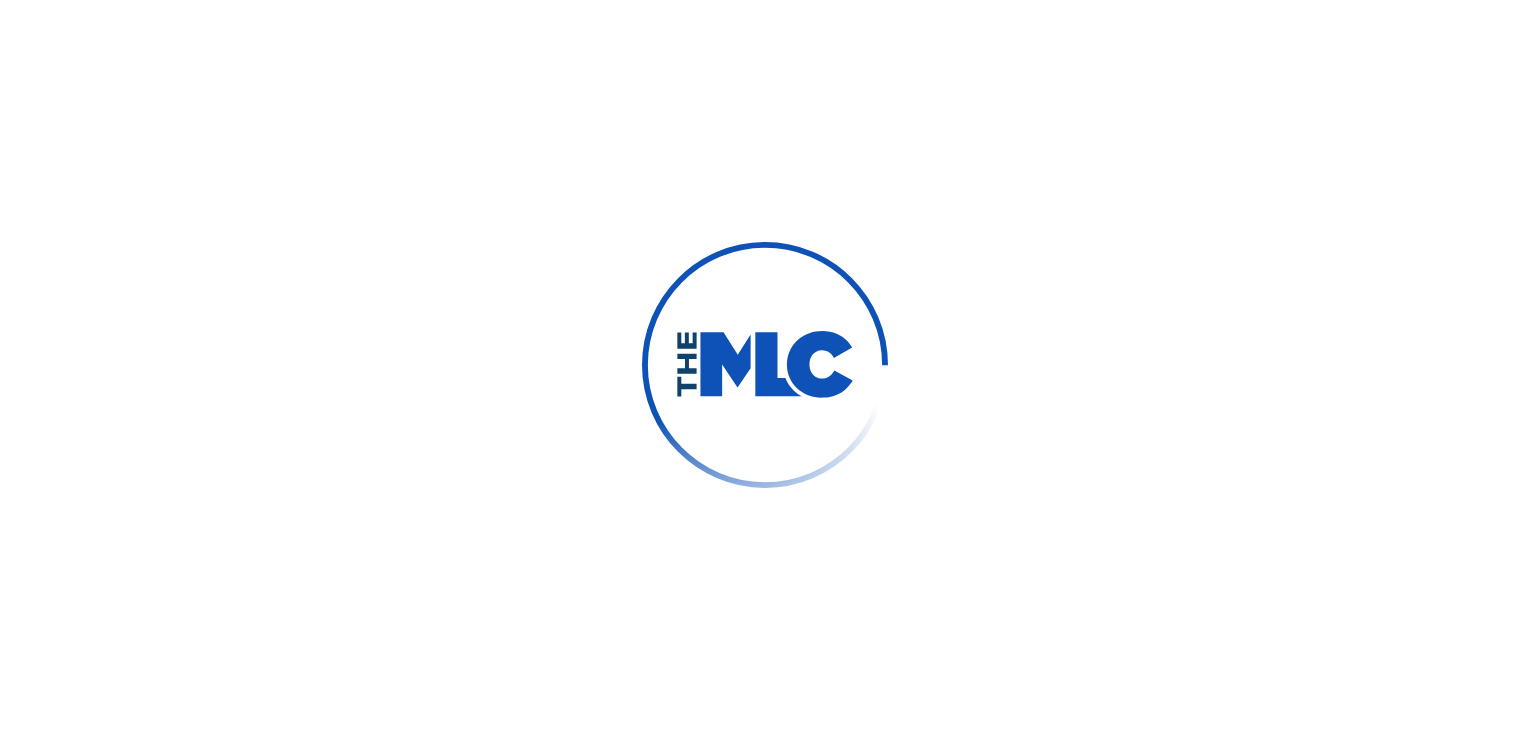 scroll, scrollTop: 0, scrollLeft: 0, axis: both 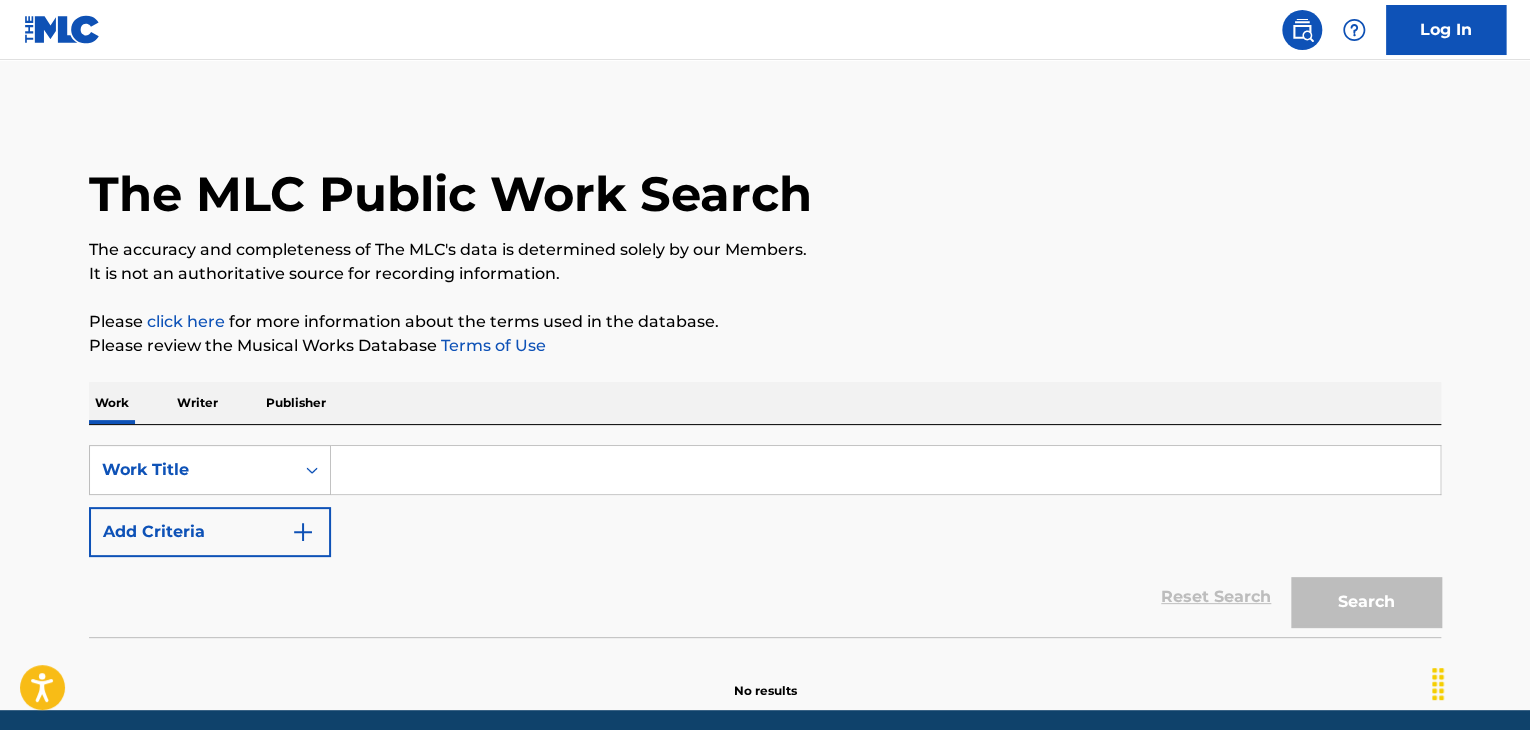 click at bounding box center [885, 470] 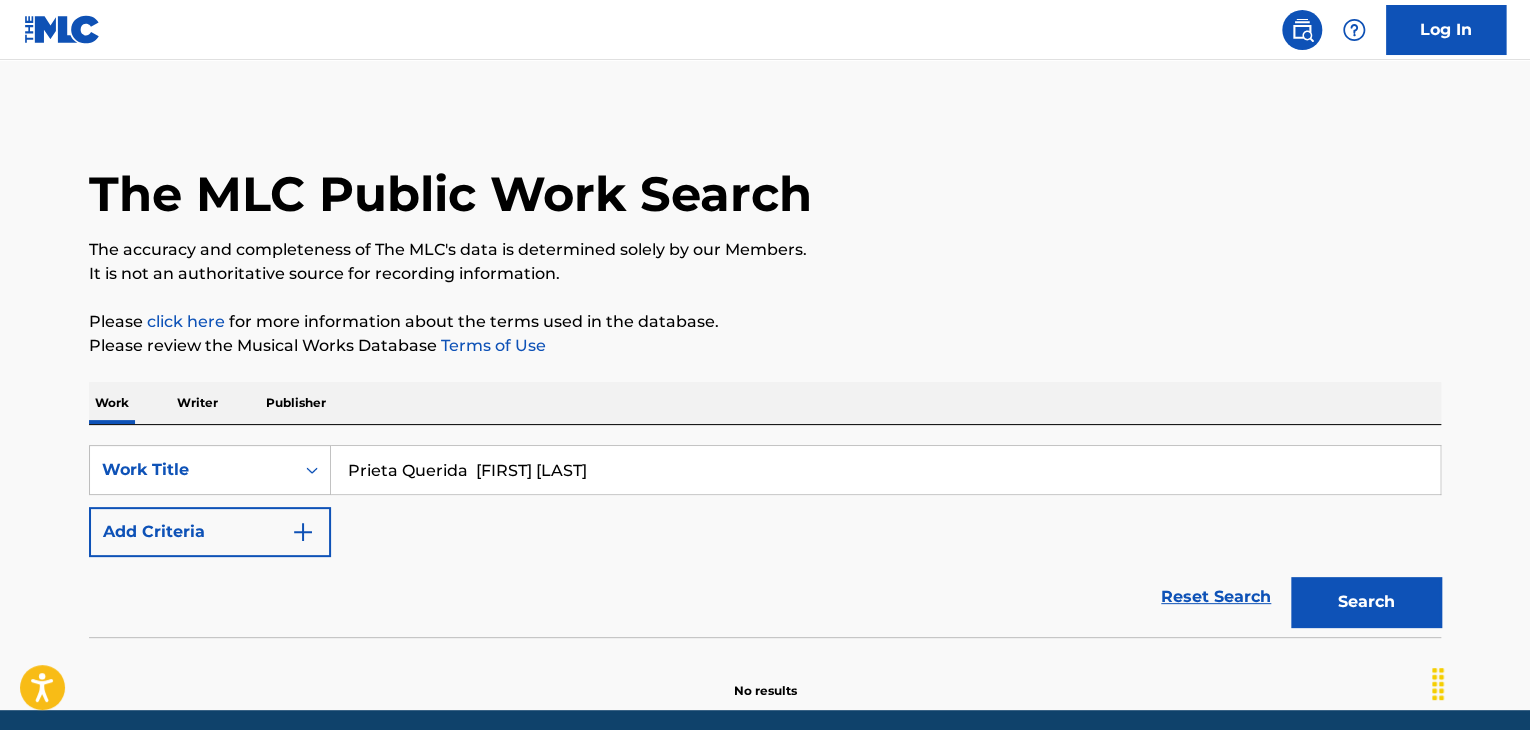 drag, startPoint x: 487, startPoint y: 472, endPoint x: 924, endPoint y: 496, distance: 437.65854 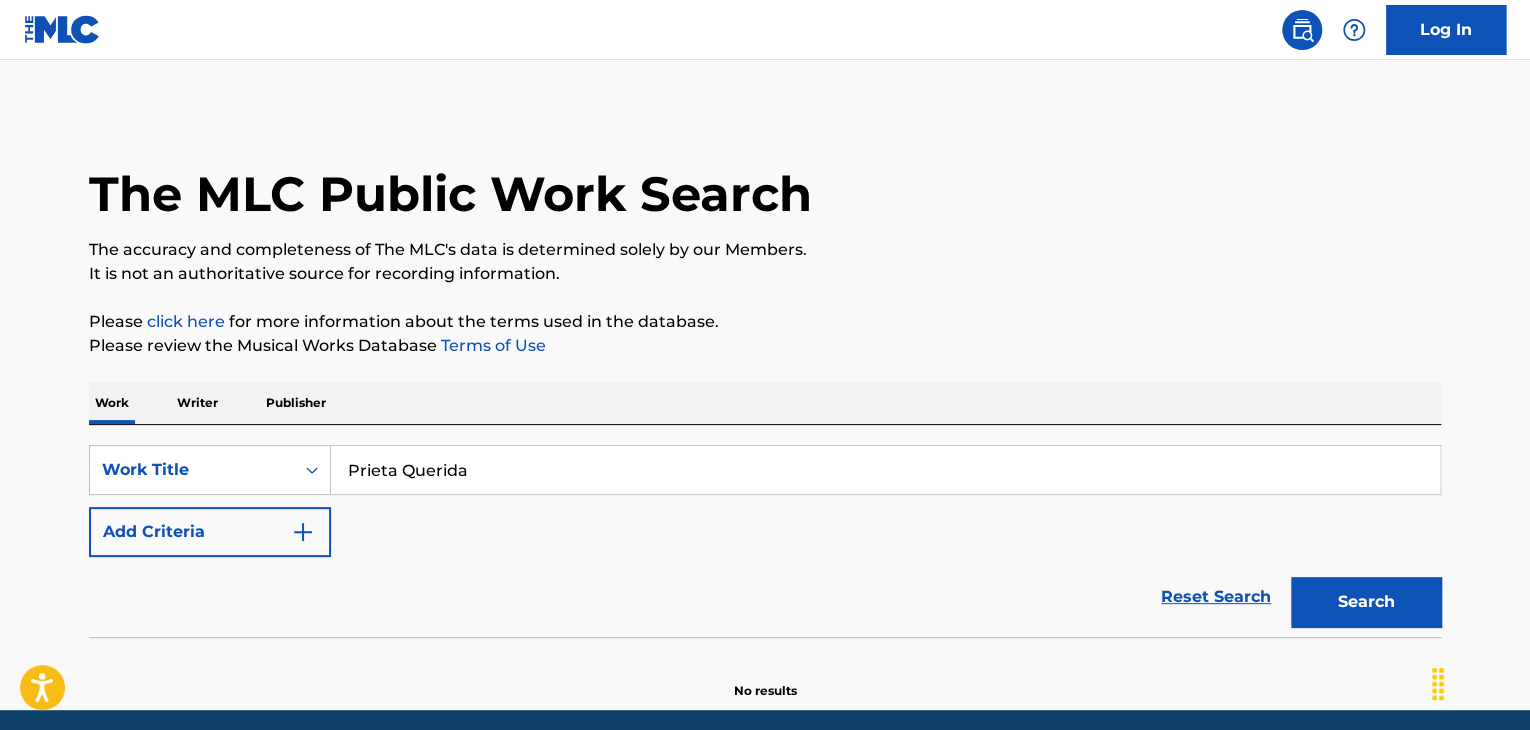 type on "Prieta Querida" 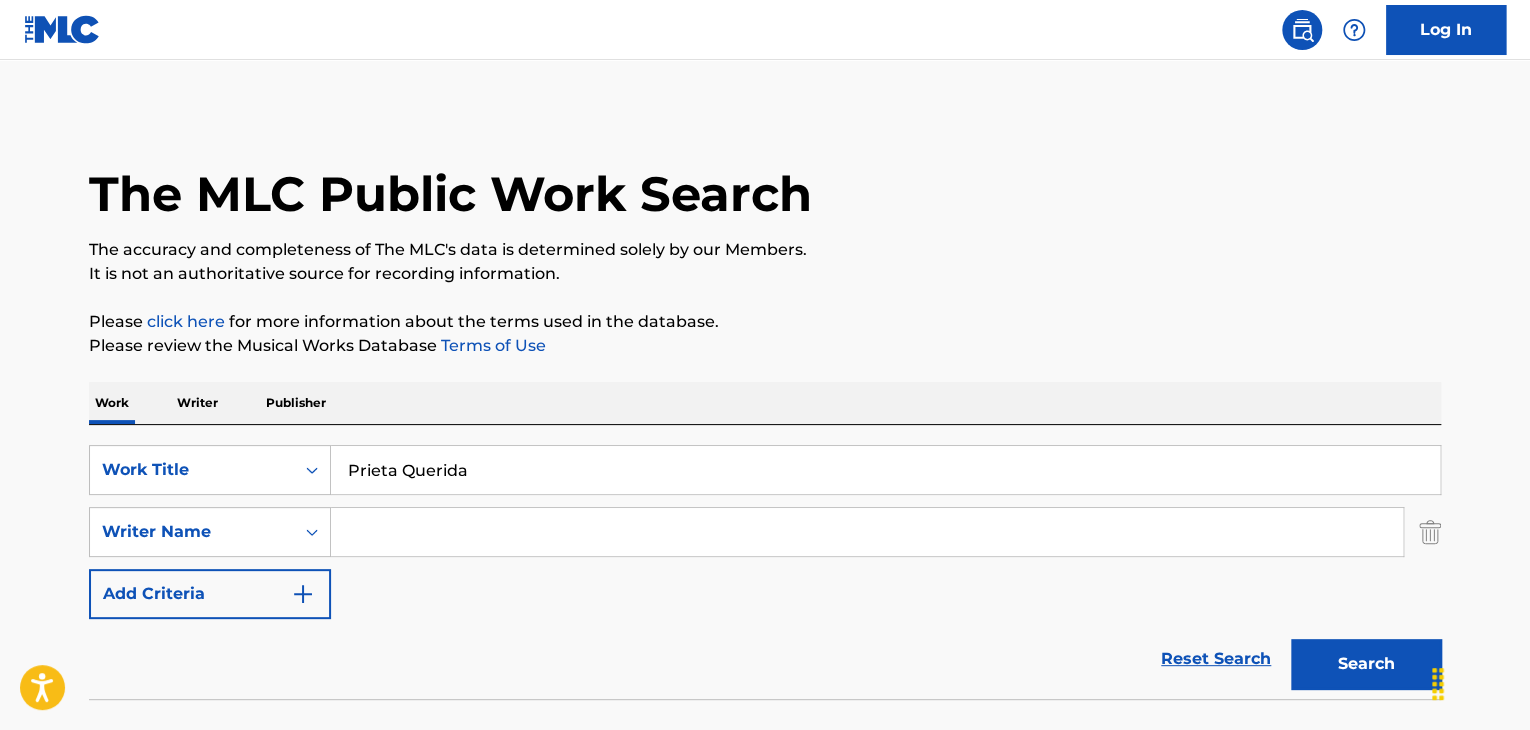 type 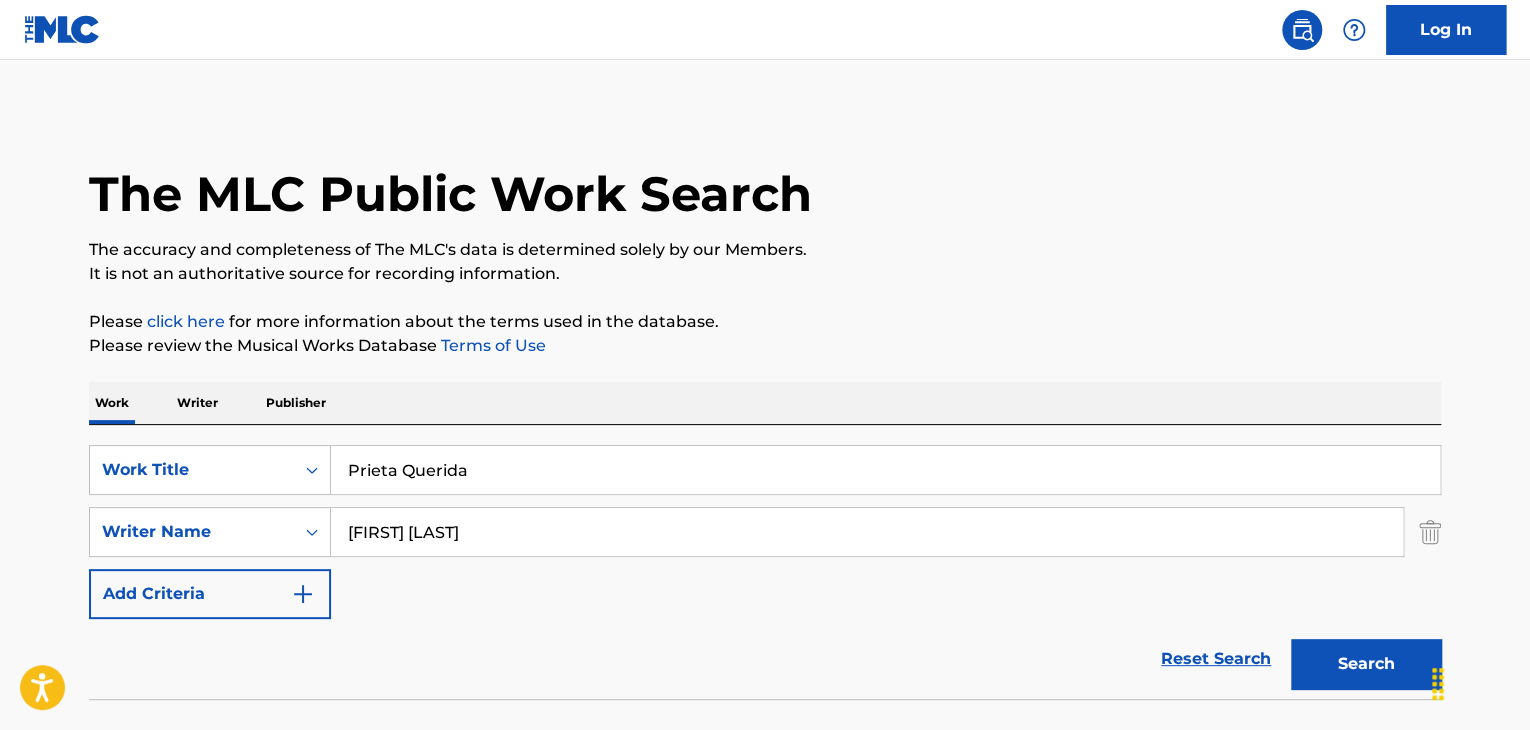 type on "[FIRST] [LAST]" 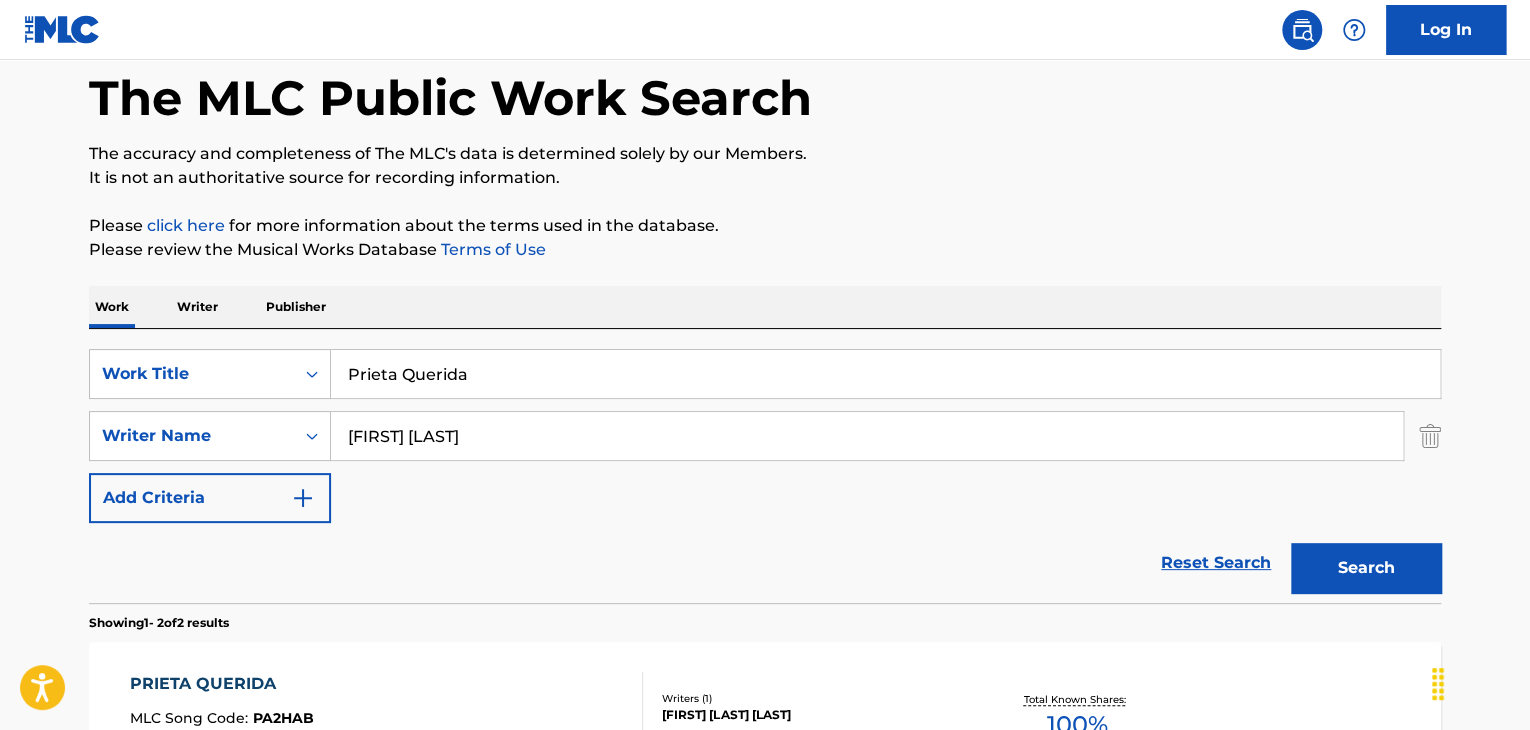 scroll, scrollTop: 200, scrollLeft: 0, axis: vertical 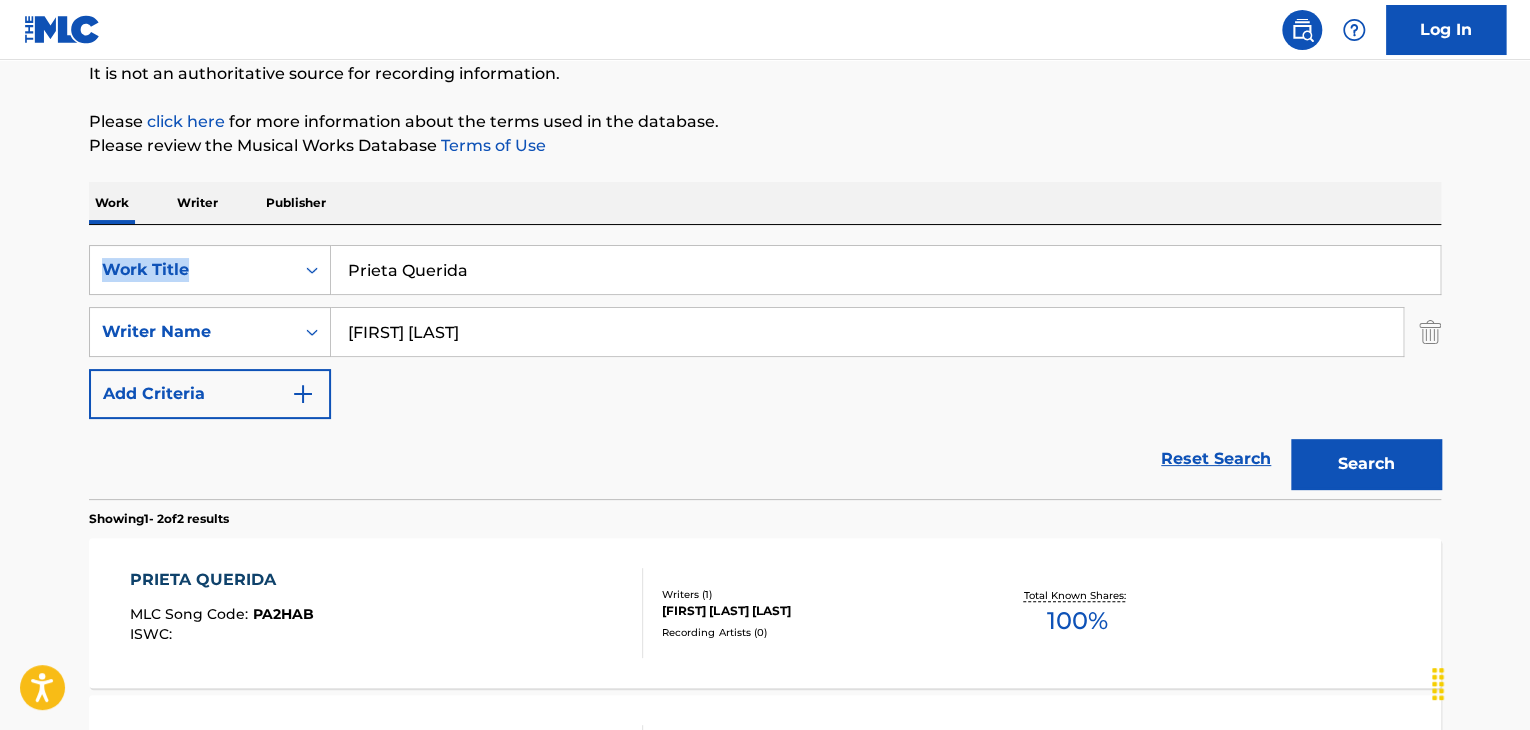 drag, startPoint x: 569, startPoint y: 251, endPoint x: 70, endPoint y: 227, distance: 499.5768 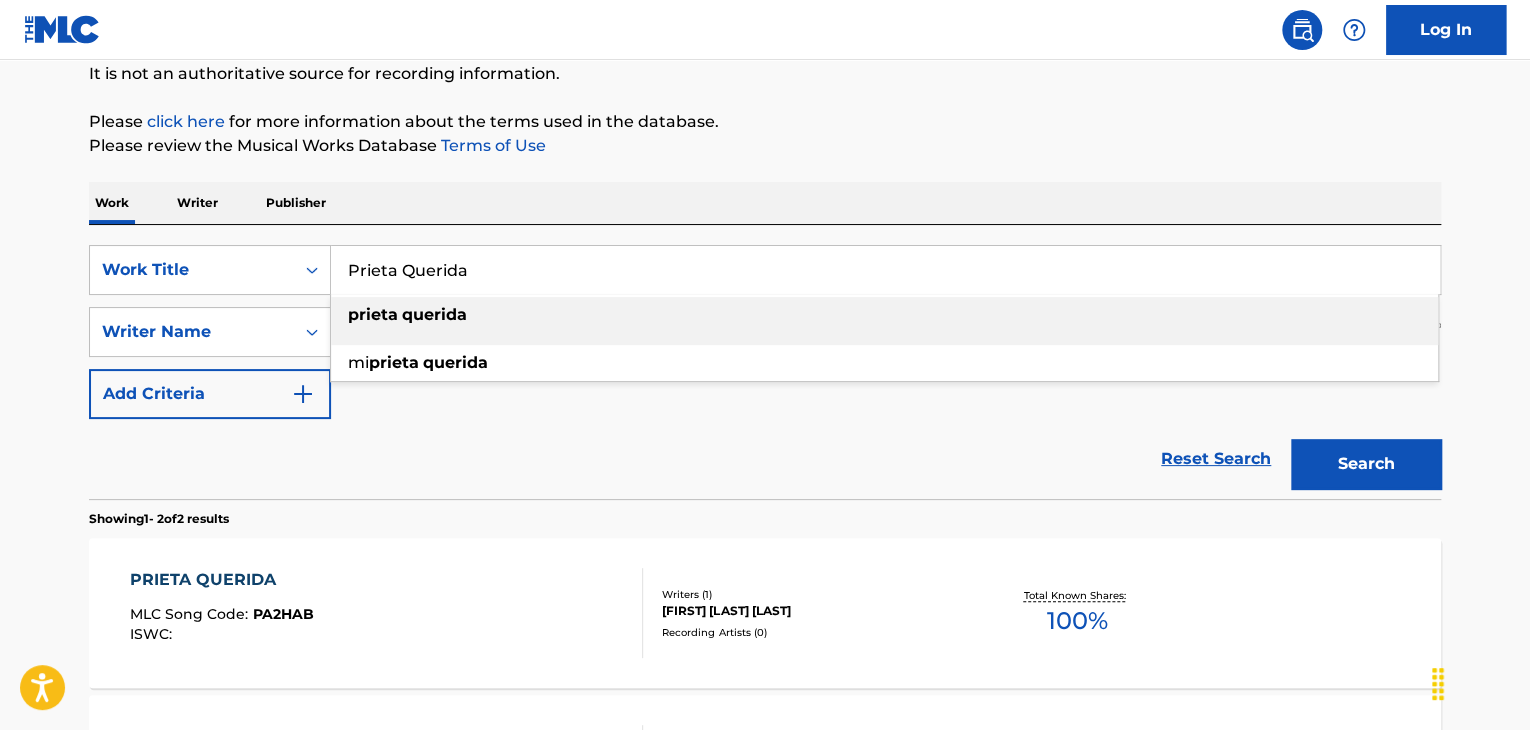 click on "Prieta Querida" at bounding box center (885, 270) 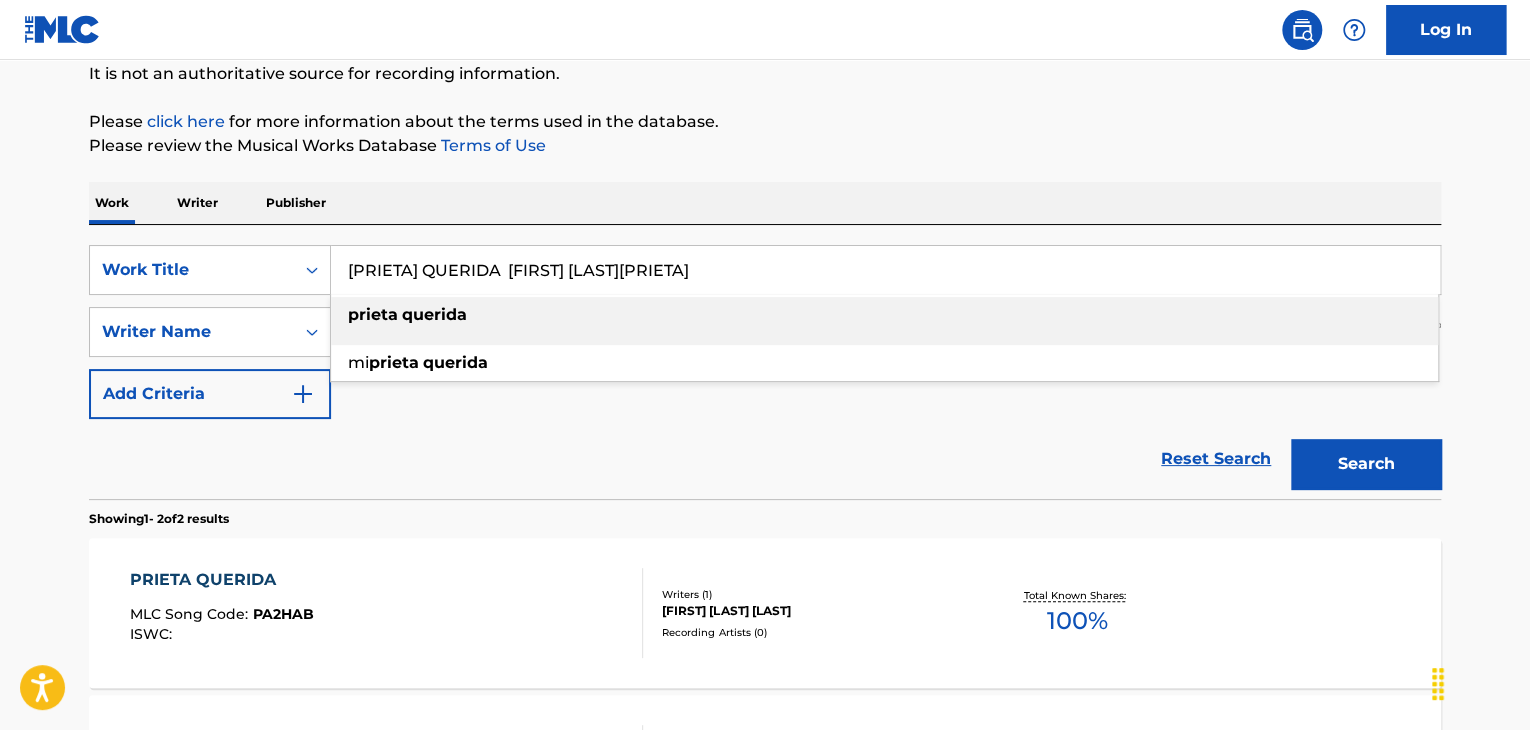 drag, startPoint x: 908, startPoint y: 285, endPoint x: 14, endPoint y: 141, distance: 905.5231 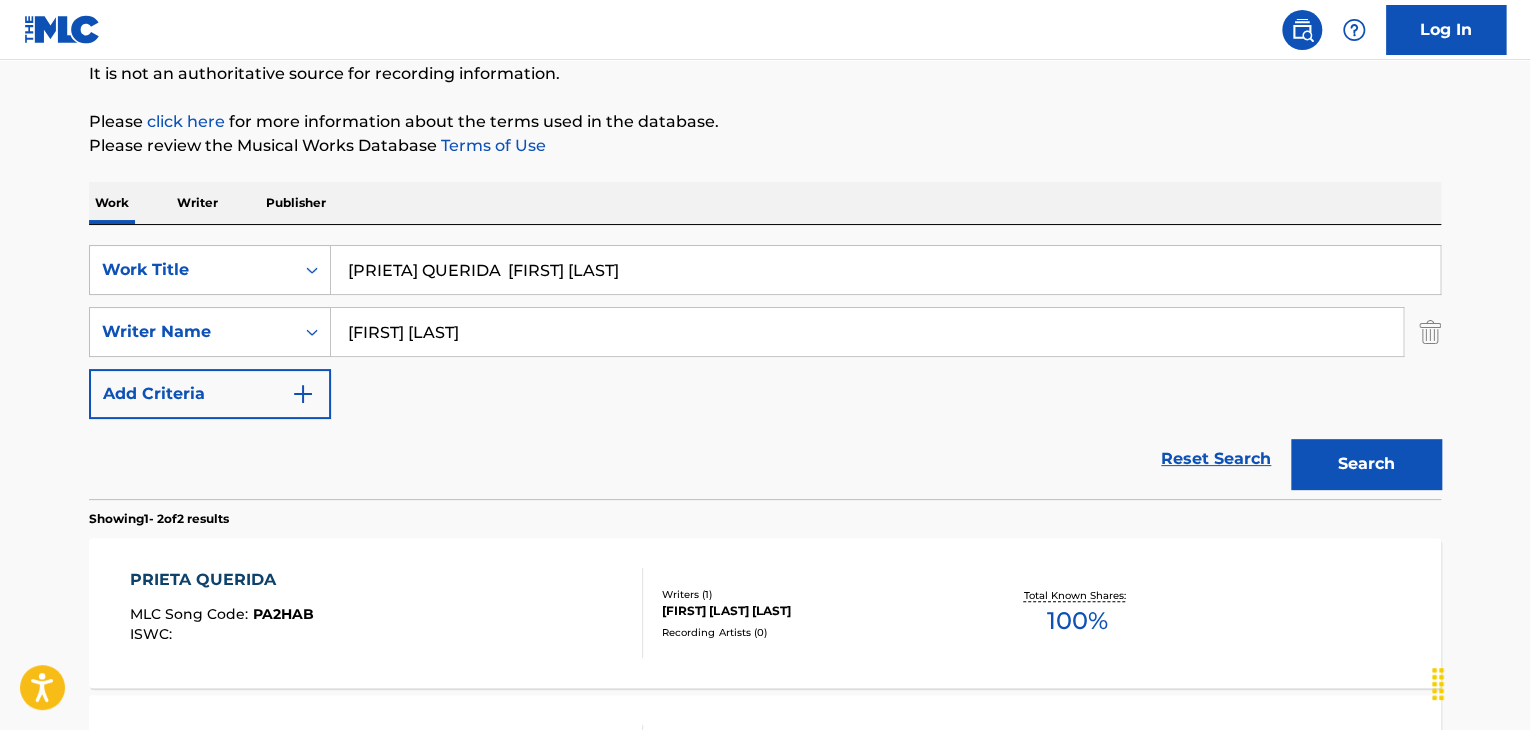 drag, startPoint x: 495, startPoint y: 266, endPoint x: 986, endPoint y: 298, distance: 492.04166 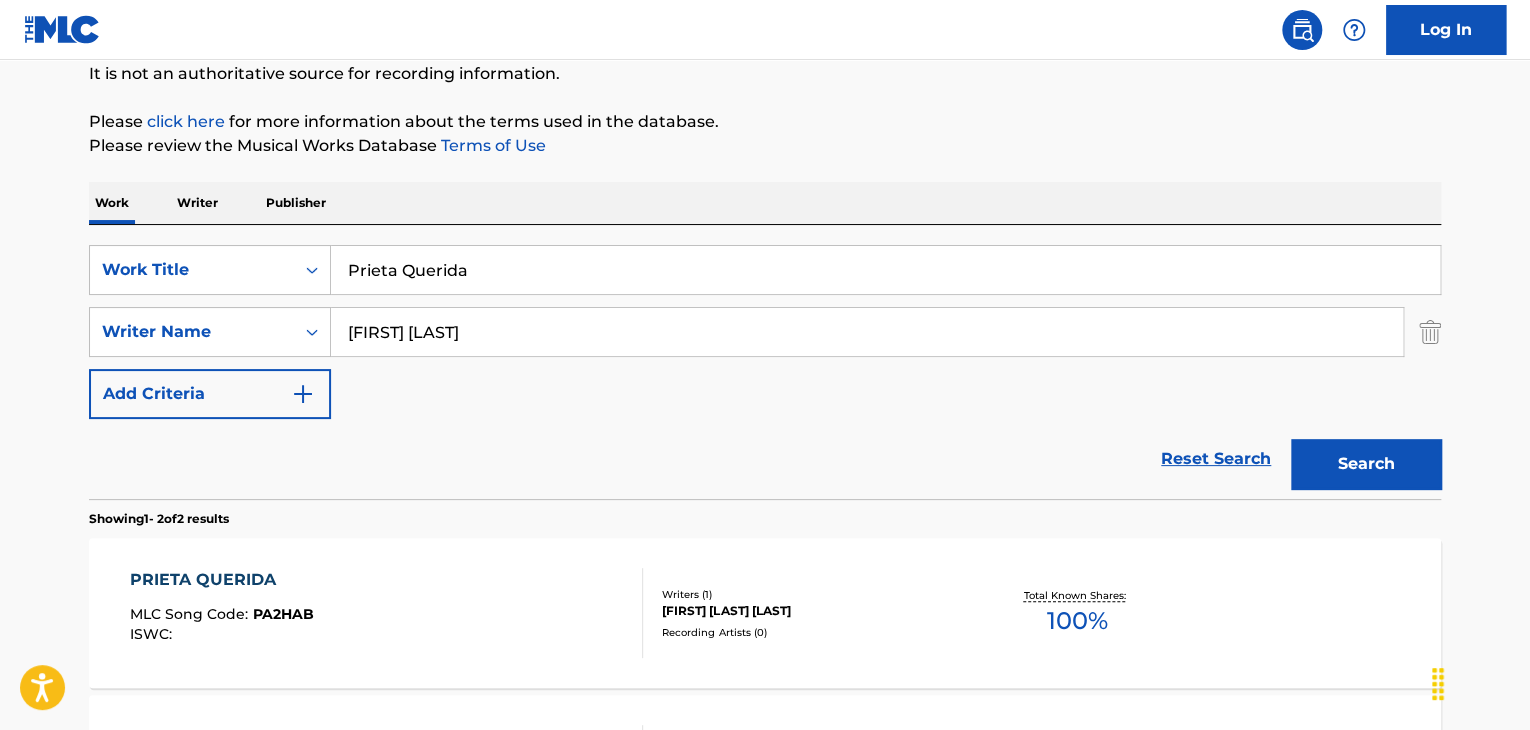 type on "Prieta Querida" 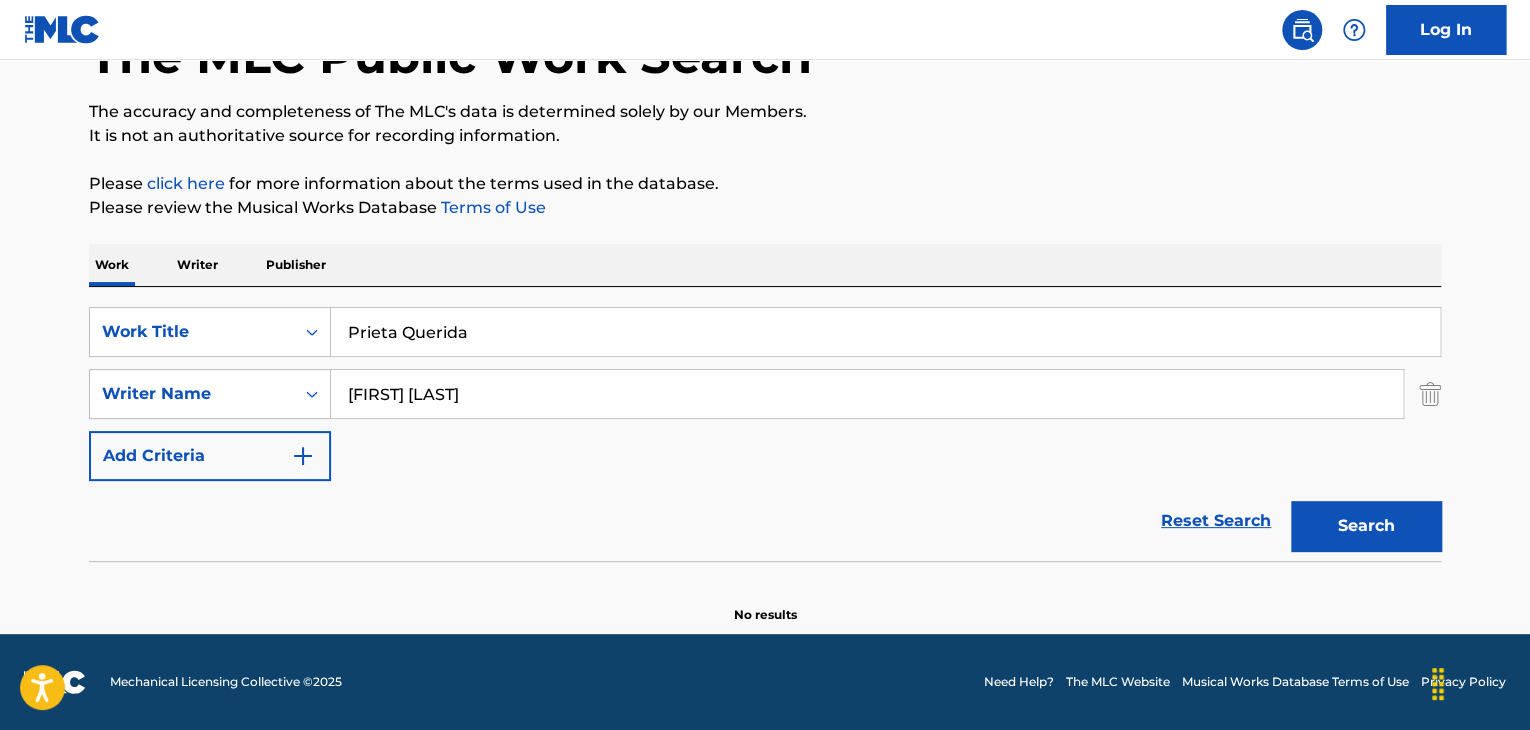 scroll, scrollTop: 138, scrollLeft: 0, axis: vertical 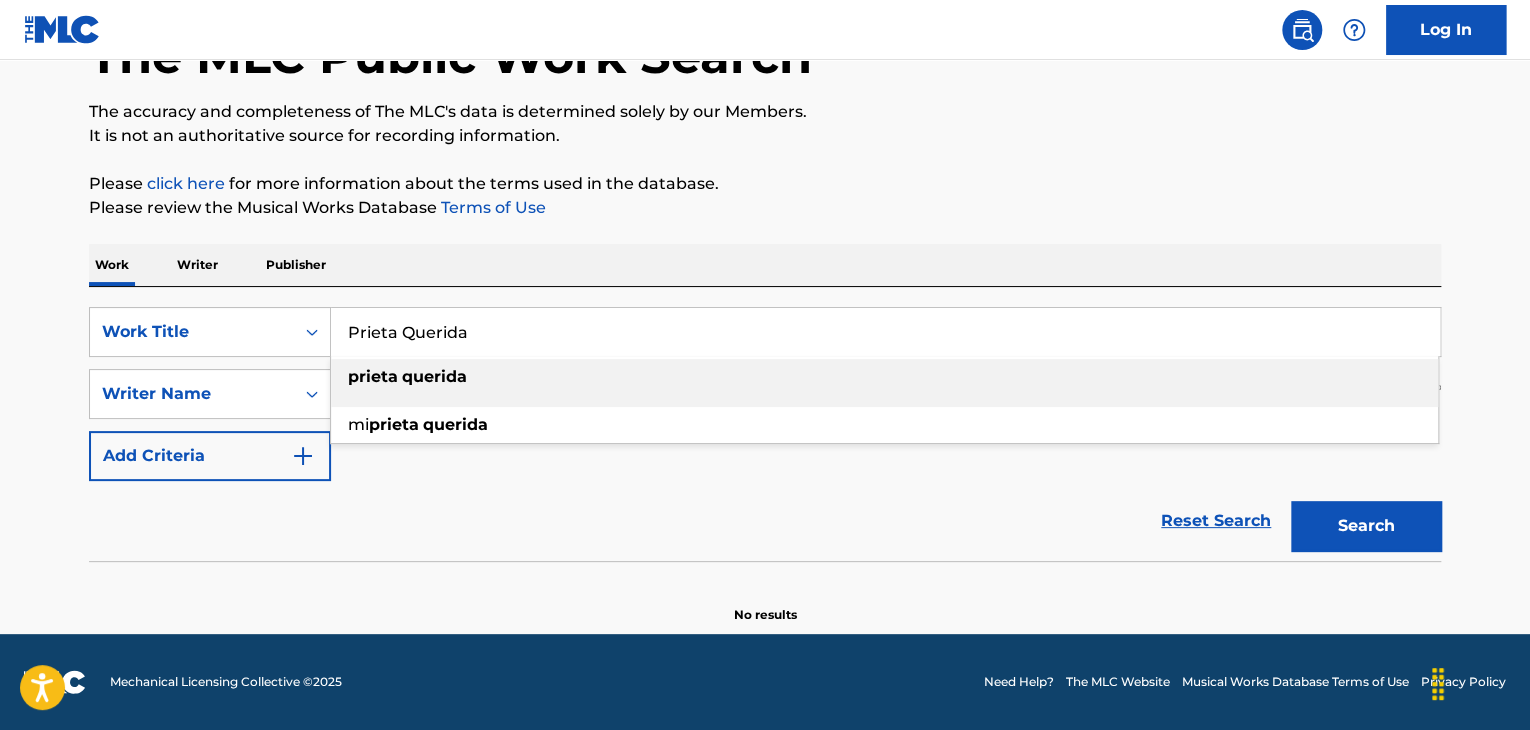 drag, startPoint x: 423, startPoint y: 313, endPoint x: 1, endPoint y: 240, distance: 428.26743 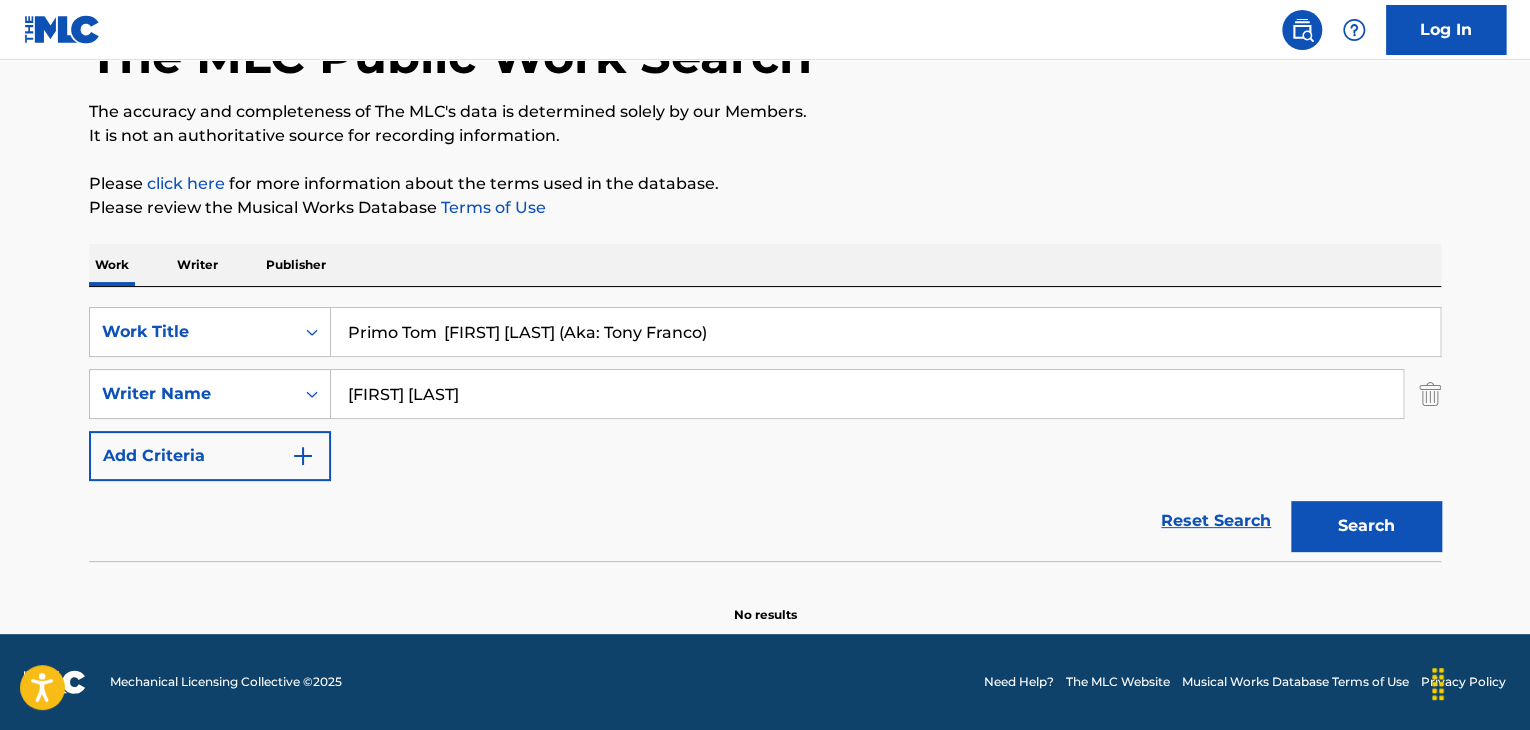 drag, startPoint x: 455, startPoint y: 323, endPoint x: 1082, endPoint y: 362, distance: 628.21173 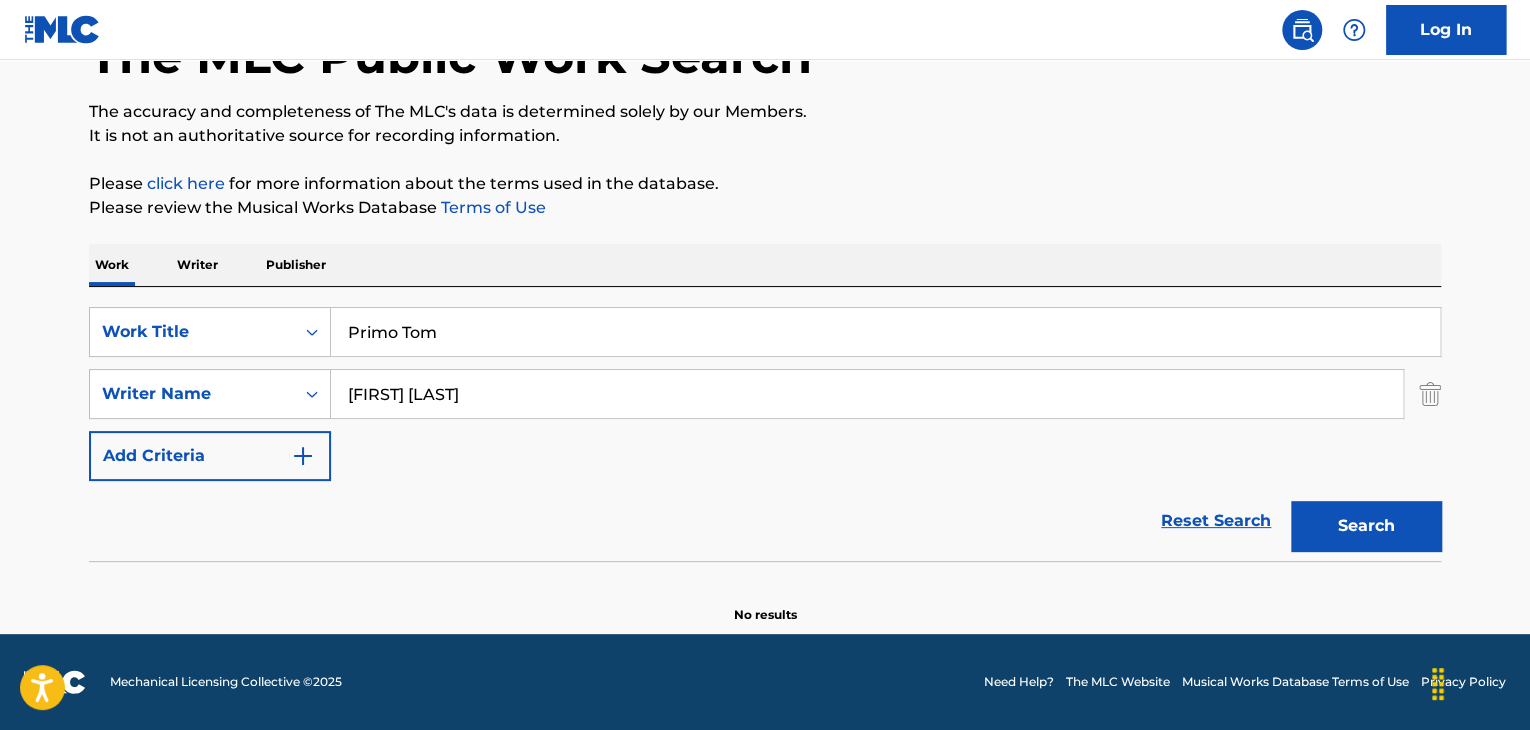 type on "Primo Tom" 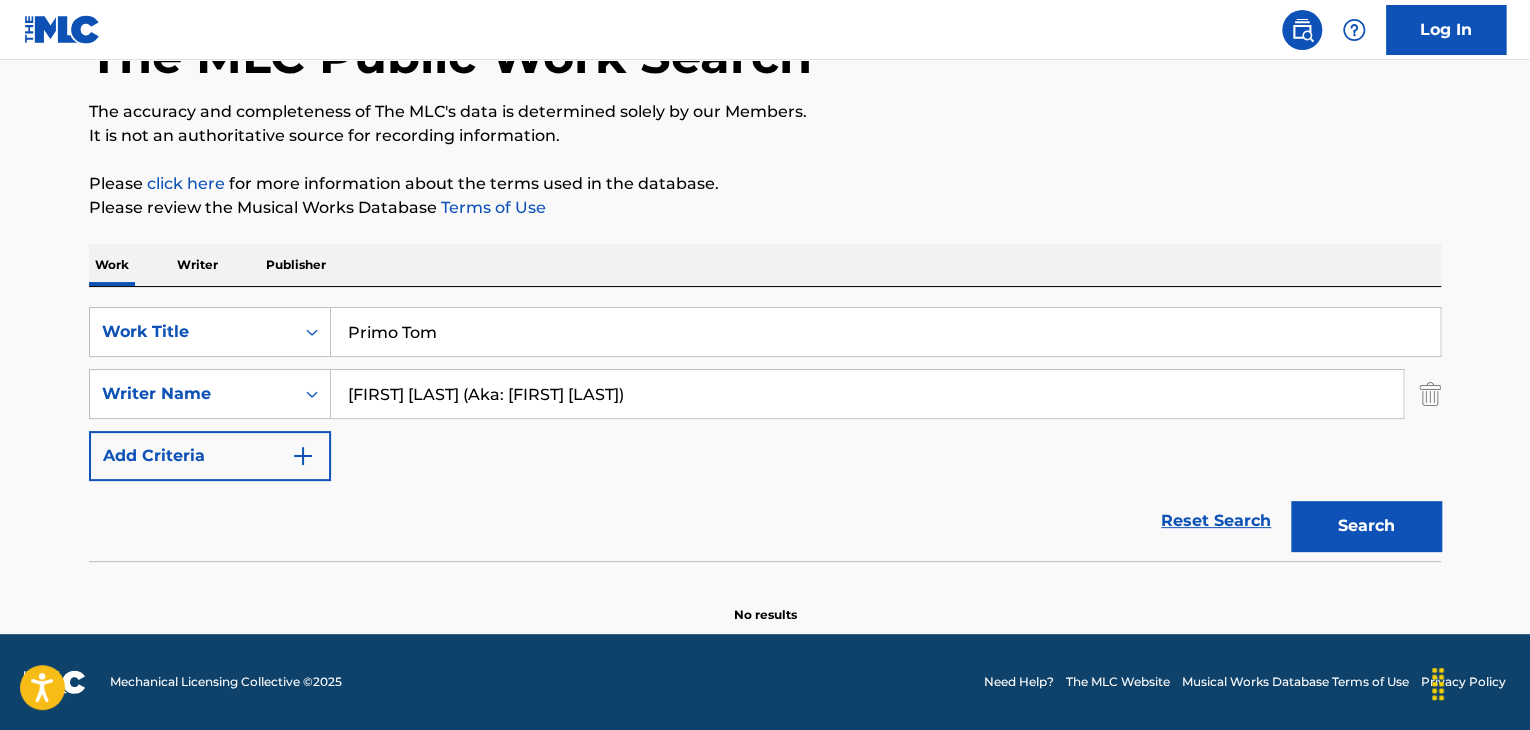 drag, startPoint x: 632, startPoint y: 401, endPoint x: 1176, endPoint y: 414, distance: 544.15533 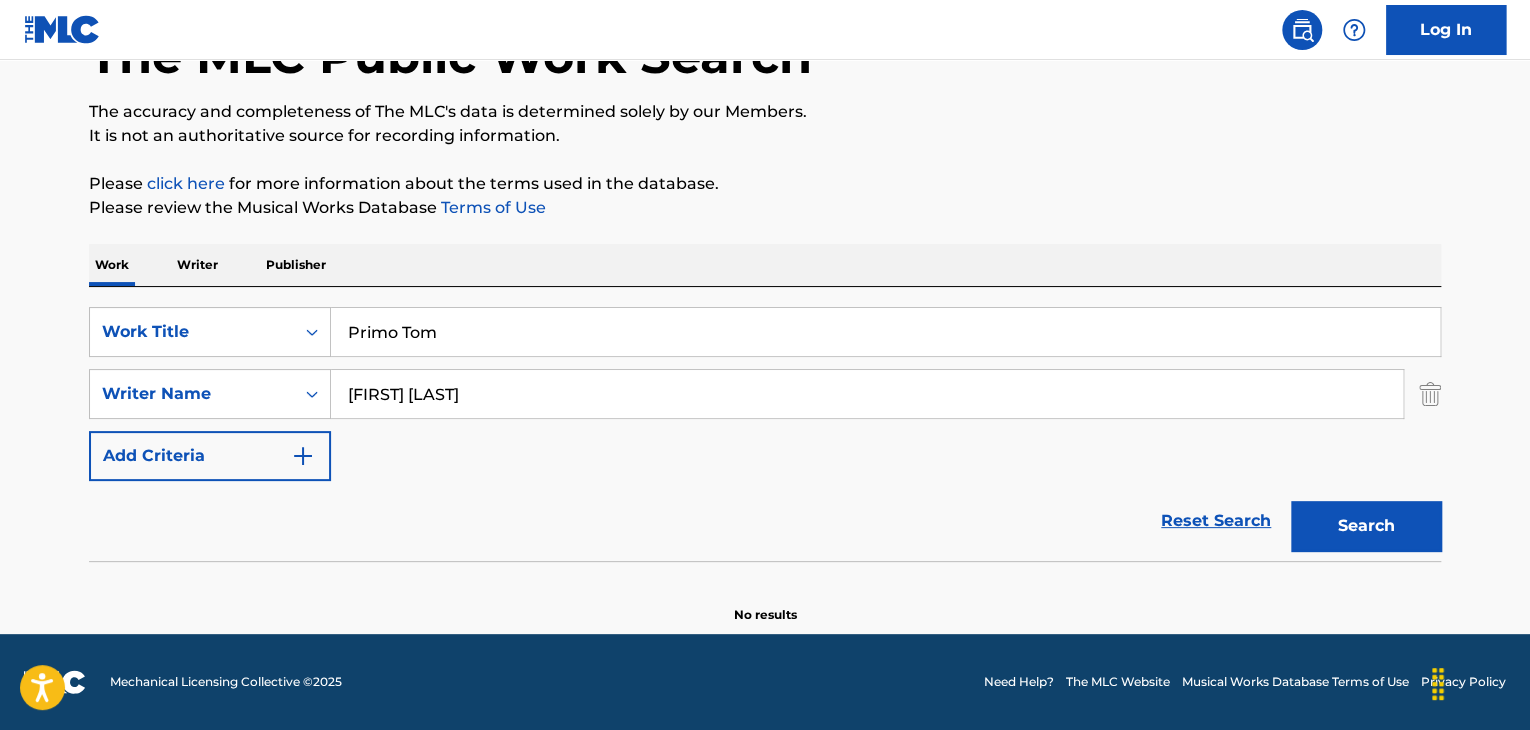 type on "[FIRST] [LAST]" 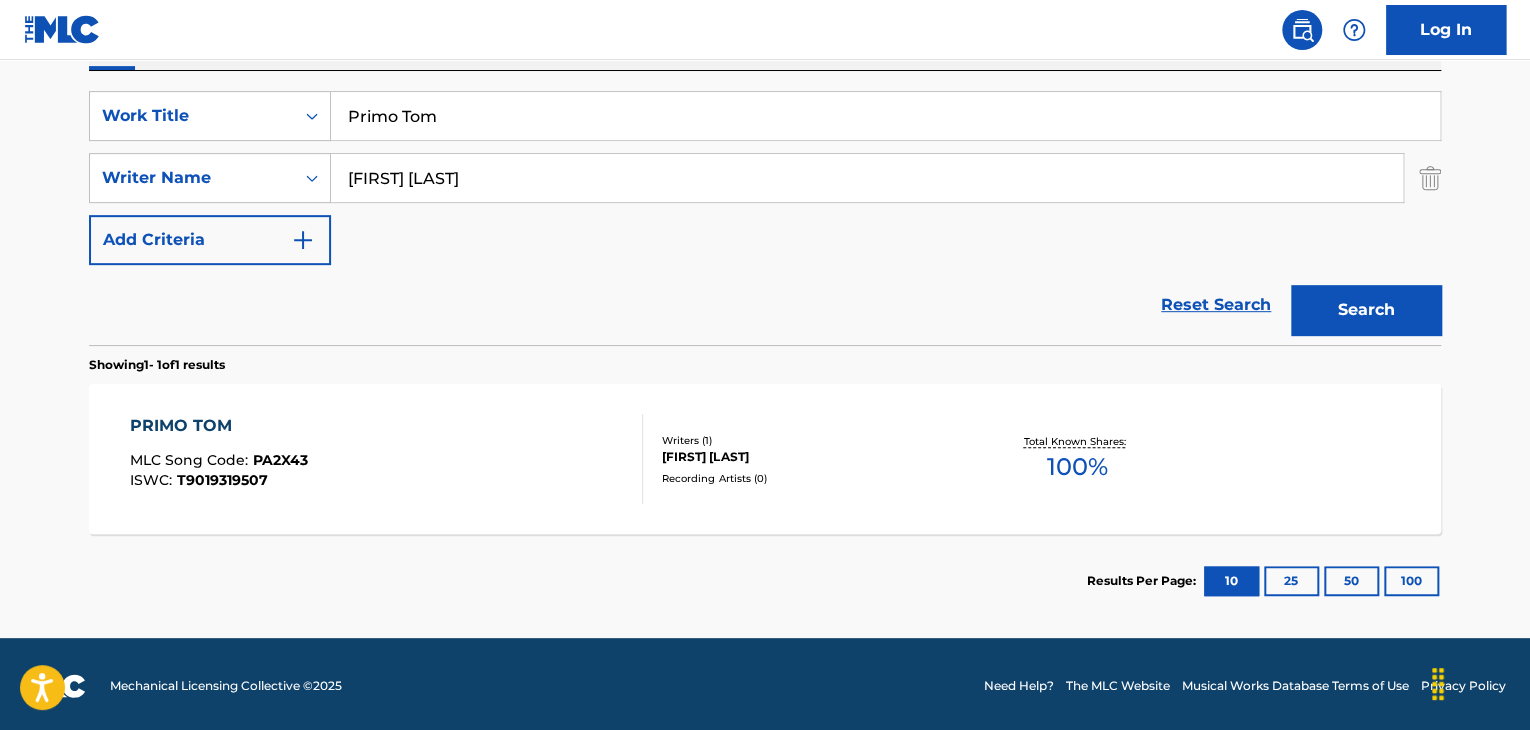 scroll, scrollTop: 358, scrollLeft: 0, axis: vertical 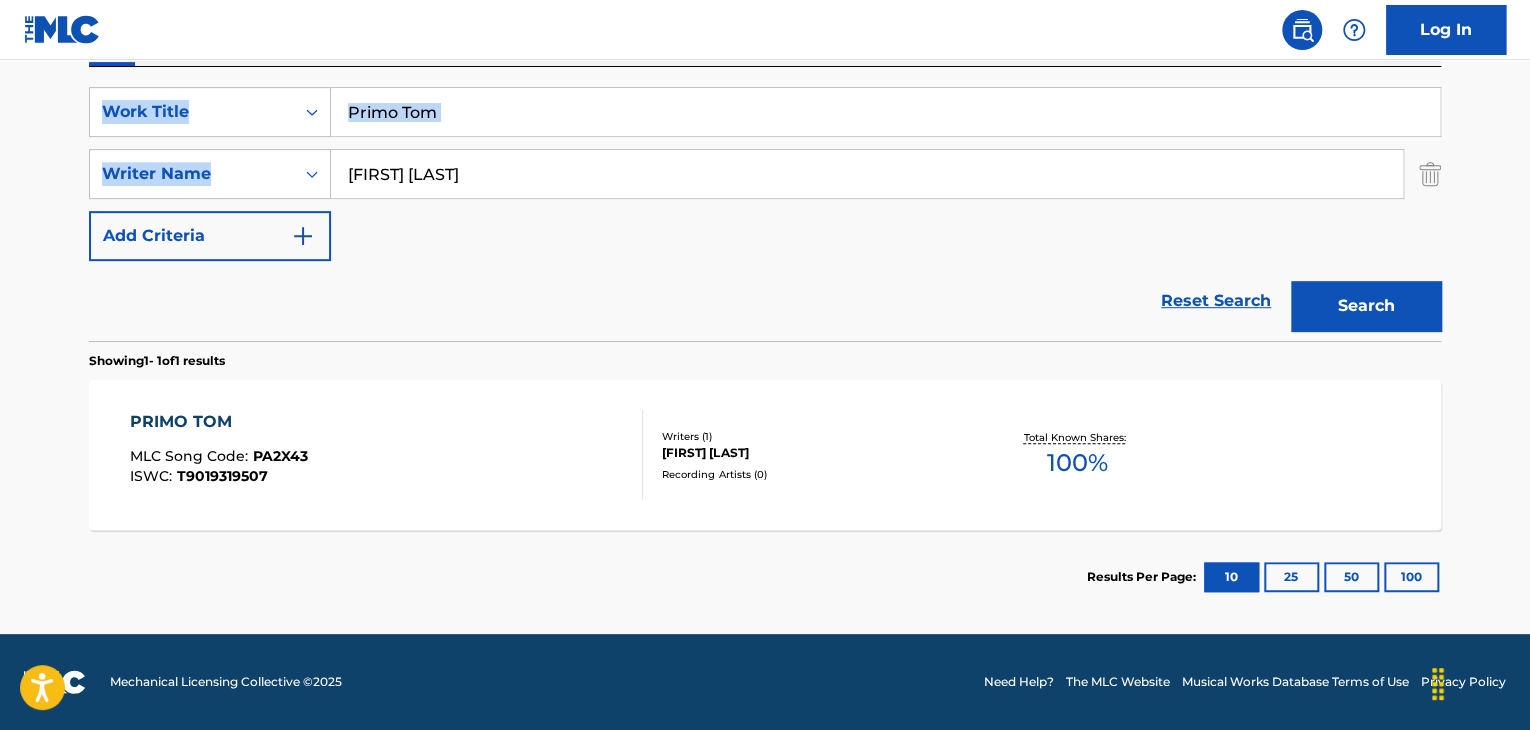 drag, startPoint x: 209, startPoint y: 103, endPoint x: 1, endPoint y: 94, distance: 208.19463 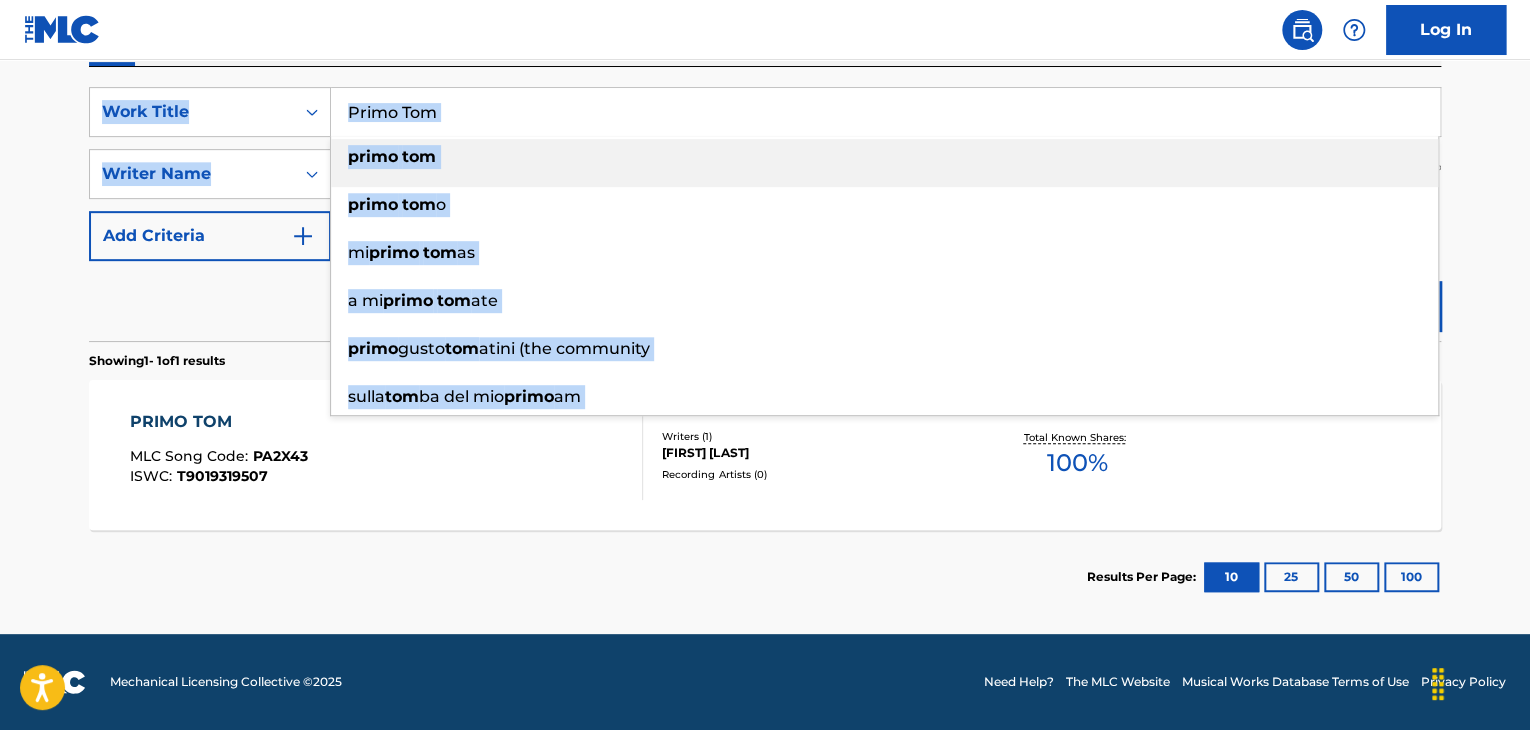 click on "Primo Tom" at bounding box center [885, 112] 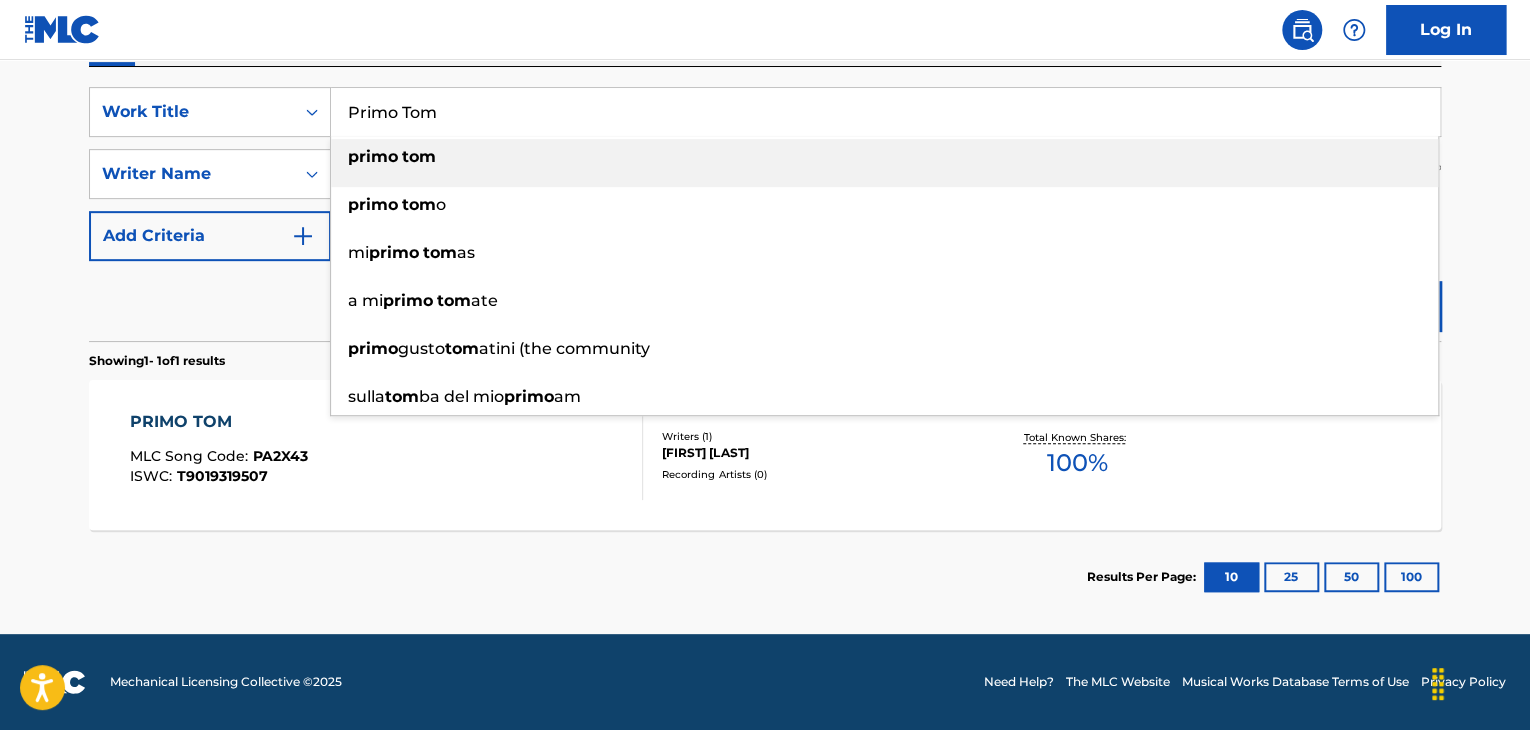click on "Work Writer Publisher" at bounding box center (765, 45) 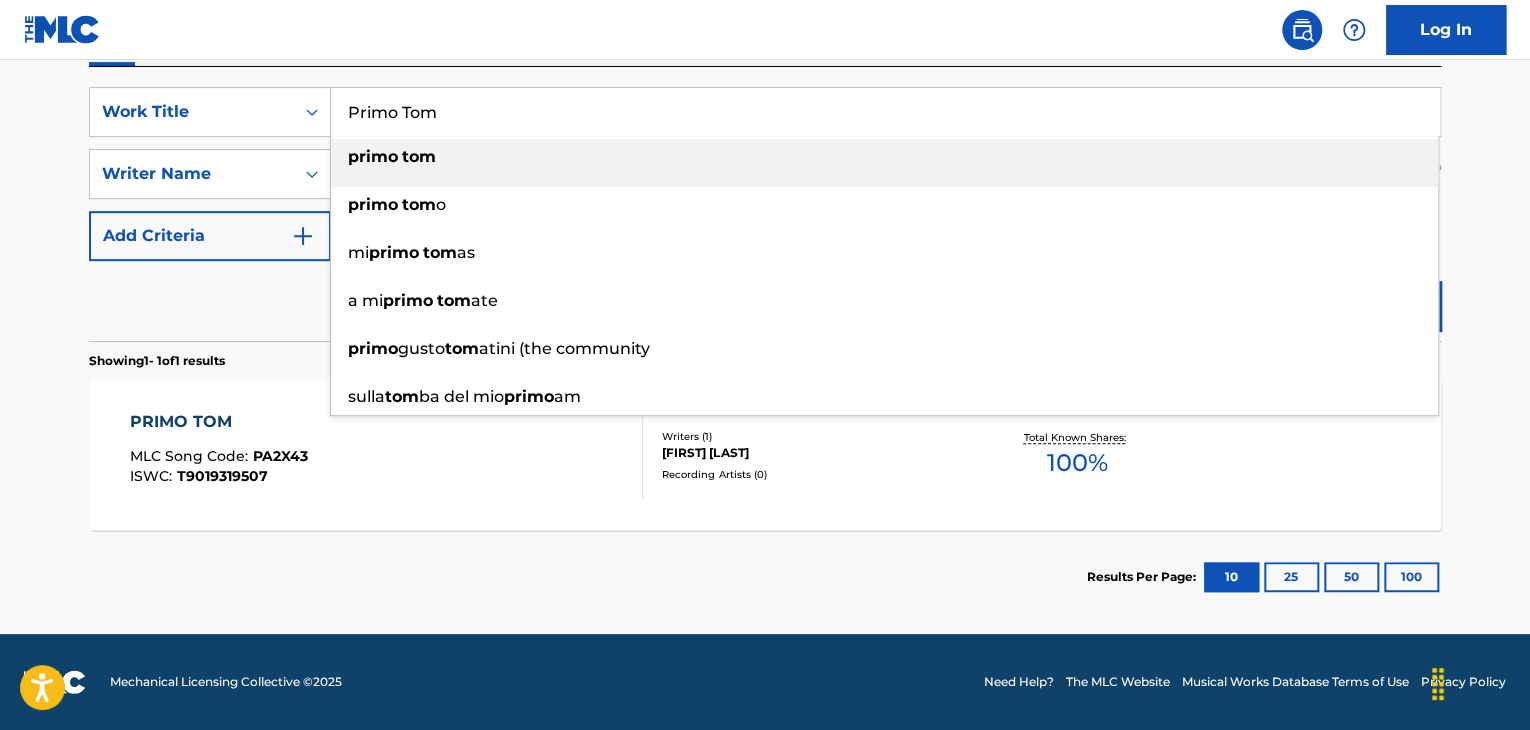 drag, startPoint x: 516, startPoint y: 122, endPoint x: 0, endPoint y: 98, distance: 516.55786 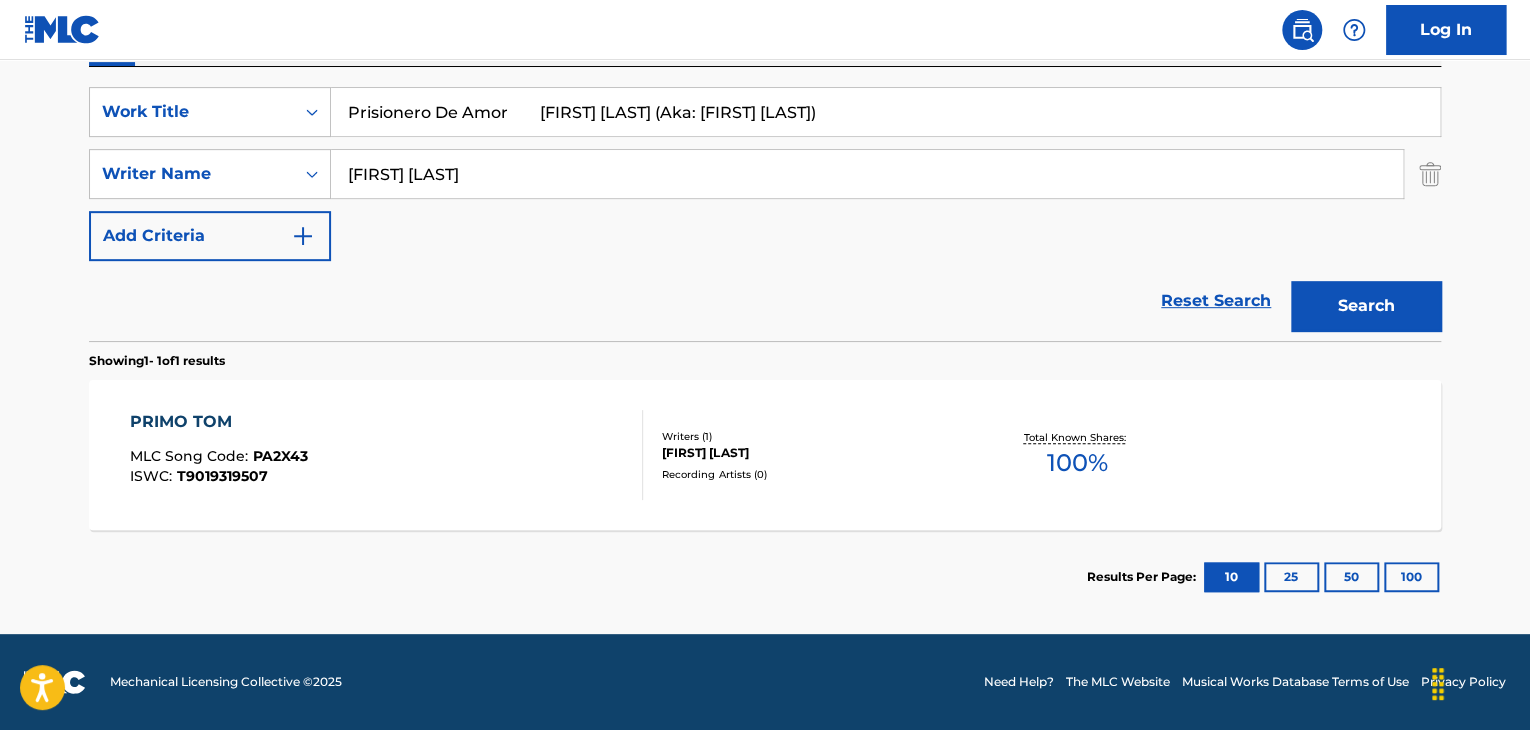 drag, startPoint x: 697, startPoint y: 105, endPoint x: 788, endPoint y: 117, distance: 91.787796 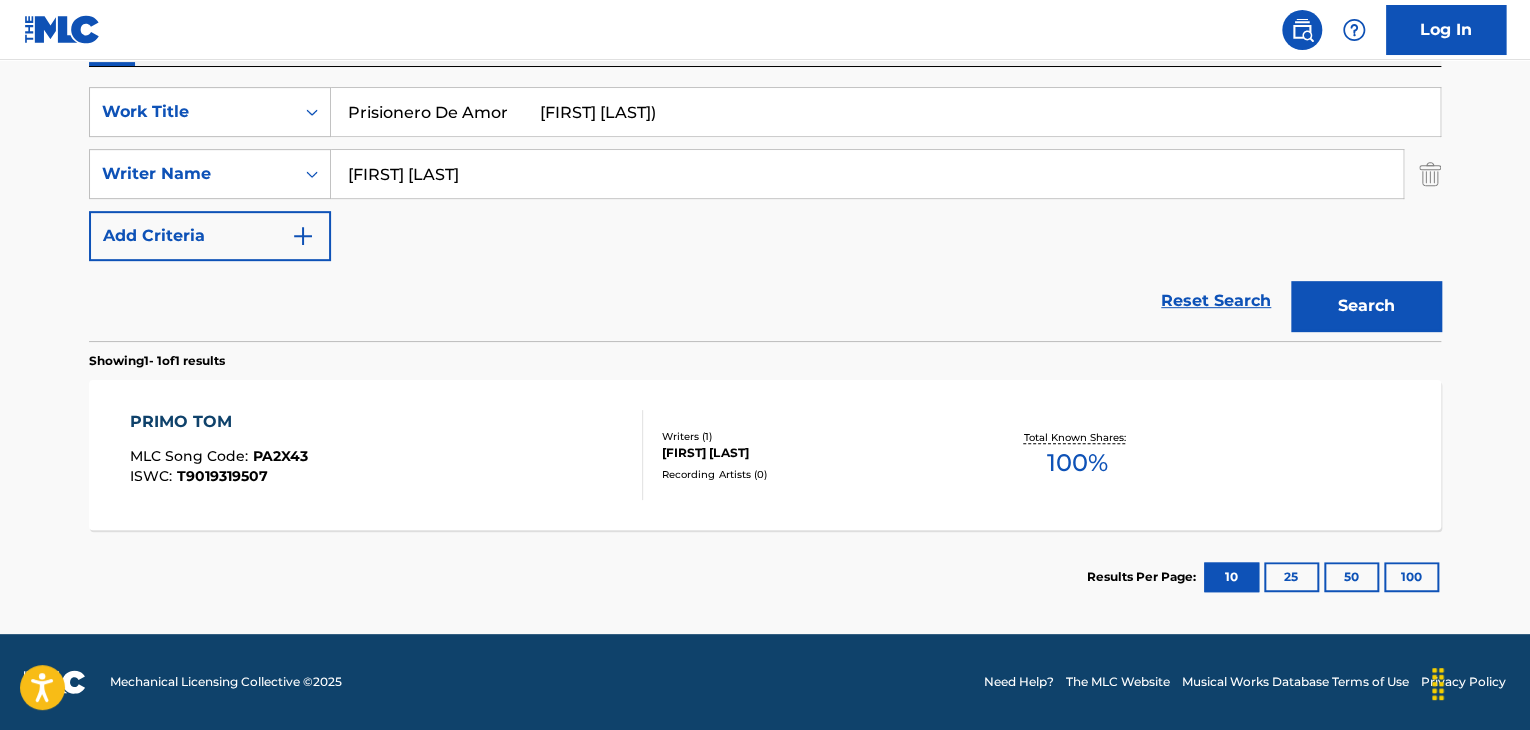 drag, startPoint x: 823, startPoint y: 115, endPoint x: 776, endPoint y: 118, distance: 47.095646 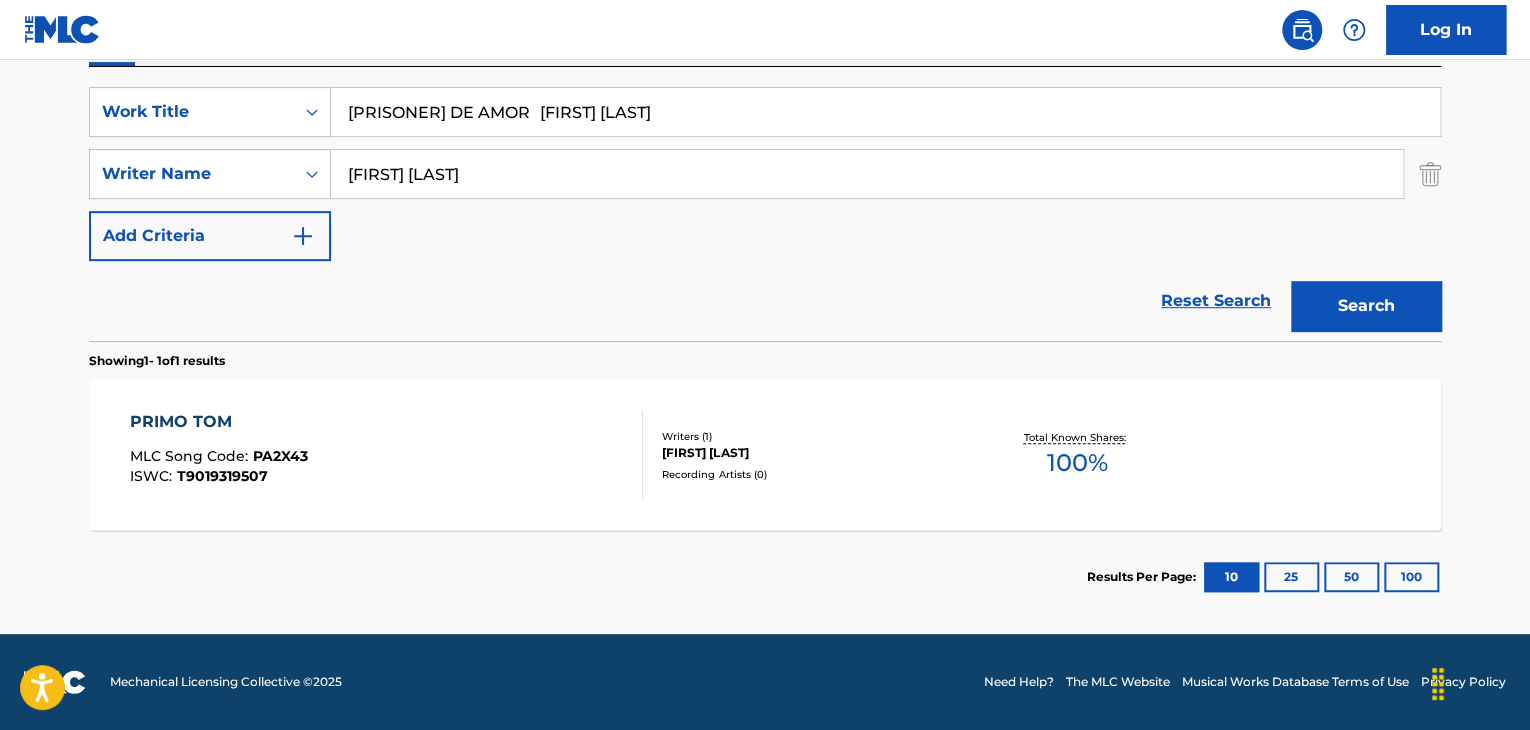 drag, startPoint x: 580, startPoint y: 93, endPoint x: 520, endPoint y: 94, distance: 60.00833 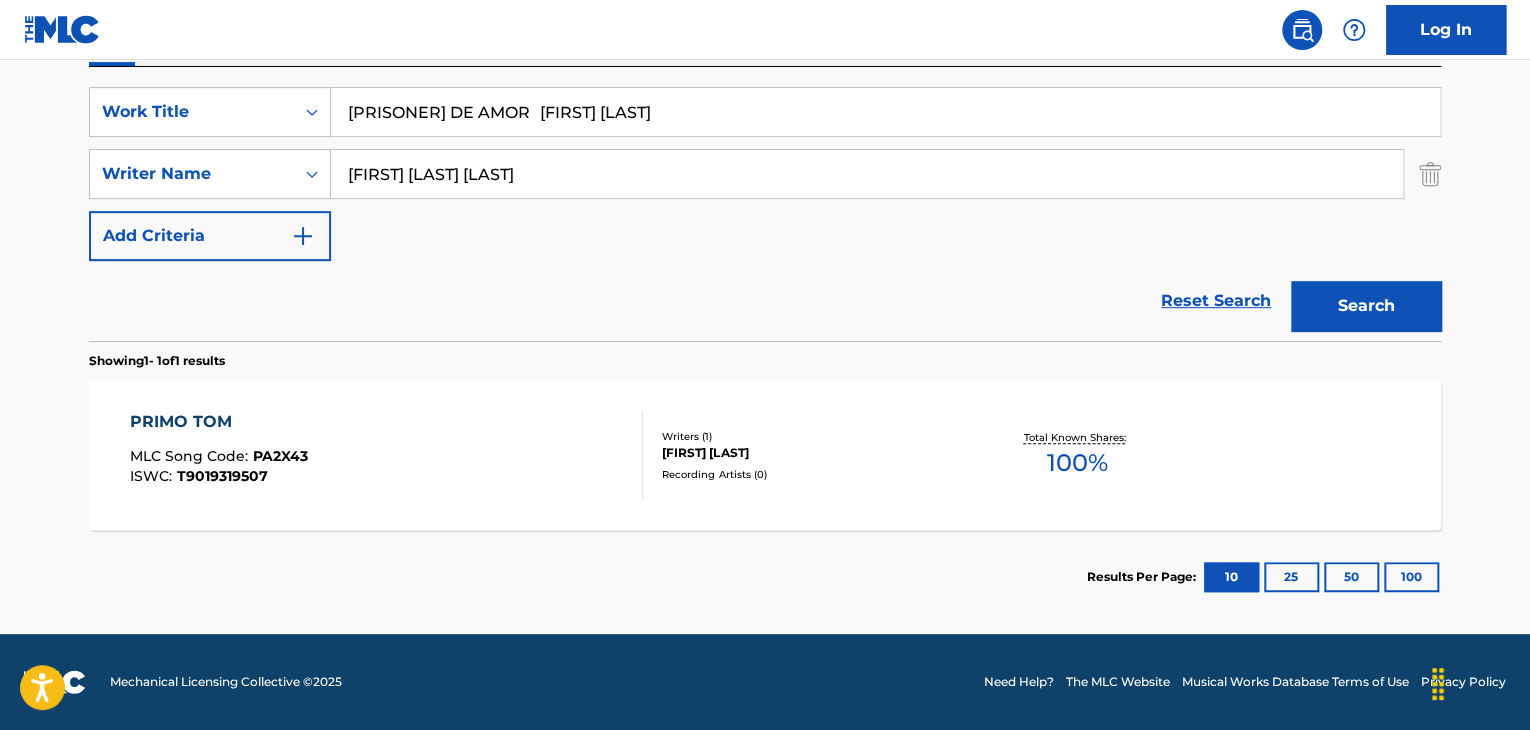 drag, startPoint x: 468, startPoint y: 169, endPoint x: 390, endPoint y: 169, distance: 78 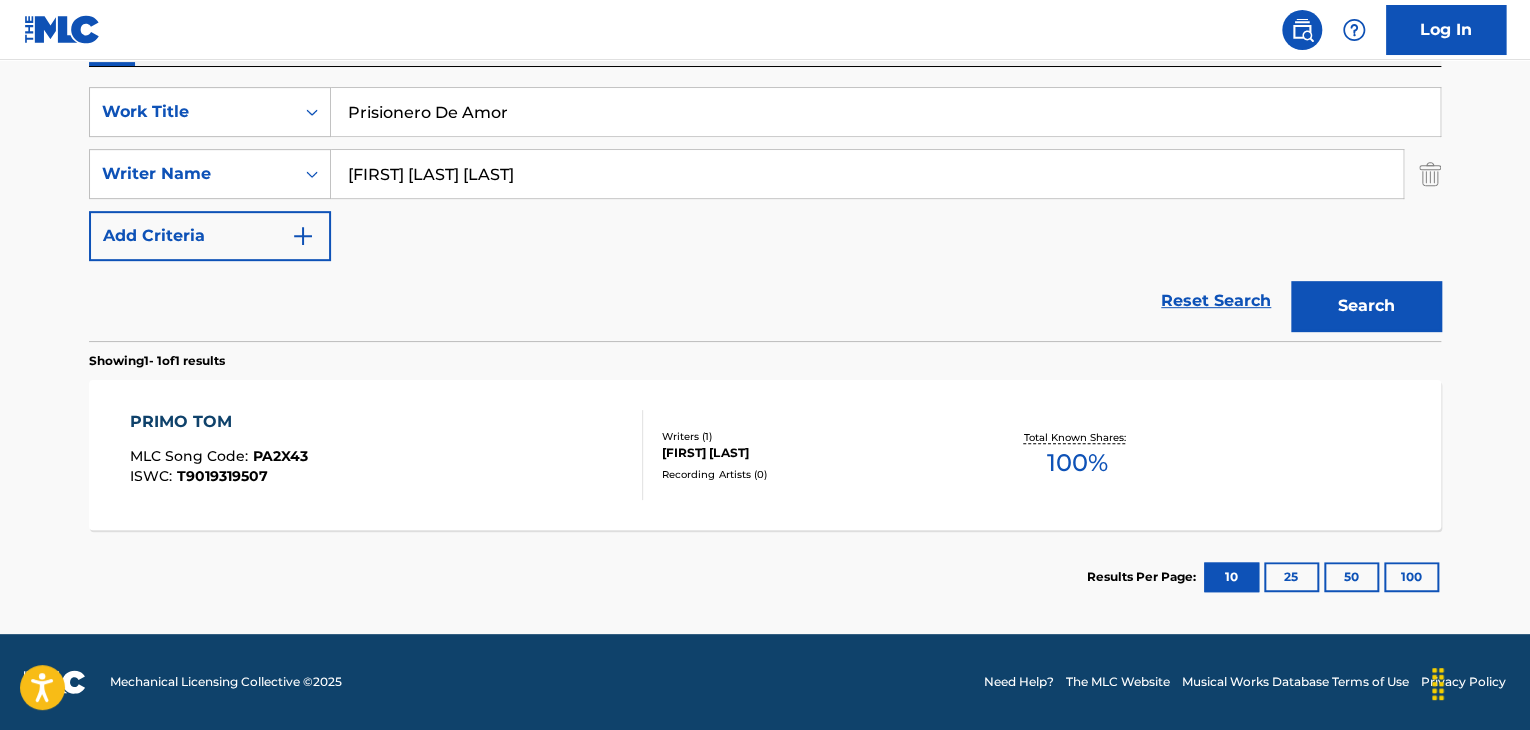 drag, startPoint x: 1403, startPoint y: 298, endPoint x: 919, endPoint y: 137, distance: 510.07547 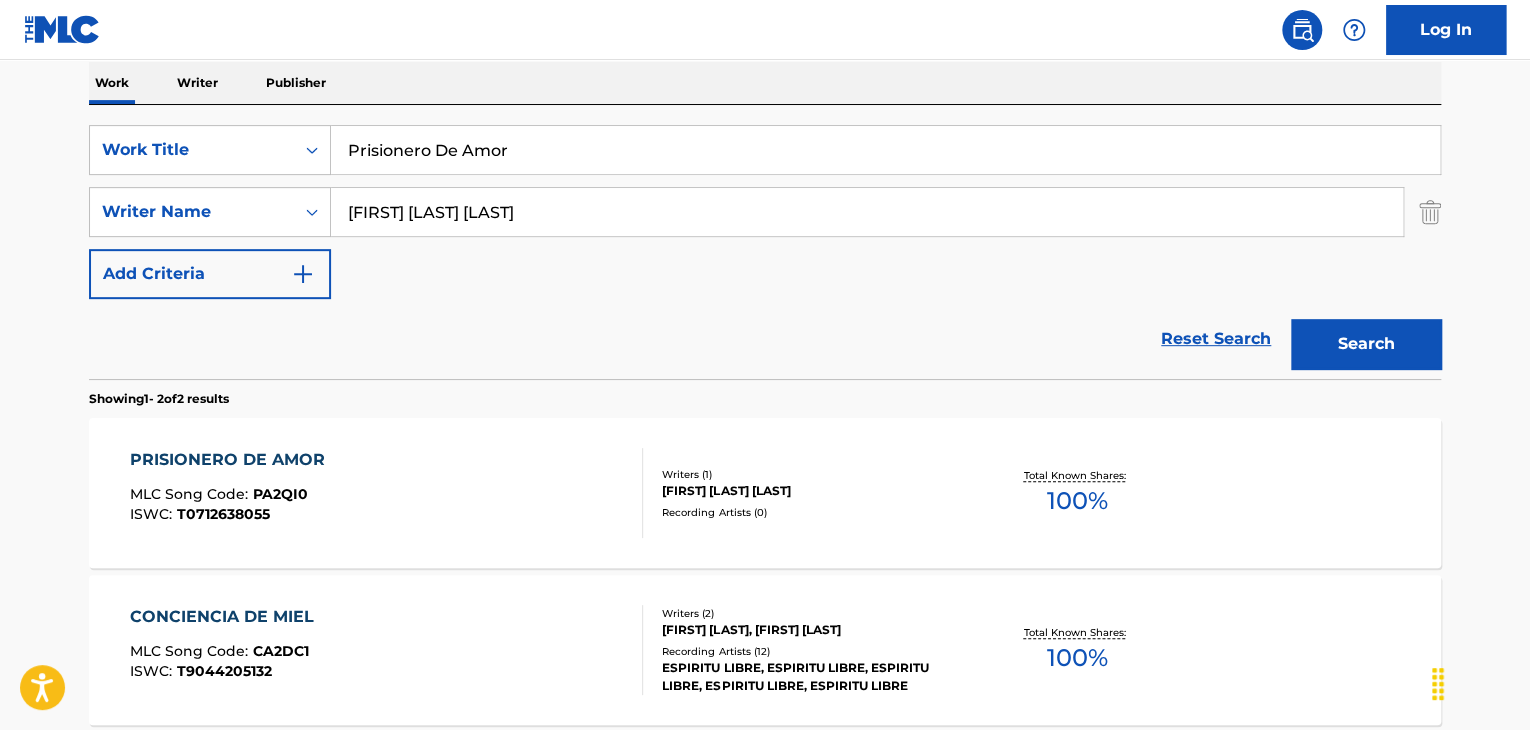 scroll, scrollTop: 215, scrollLeft: 0, axis: vertical 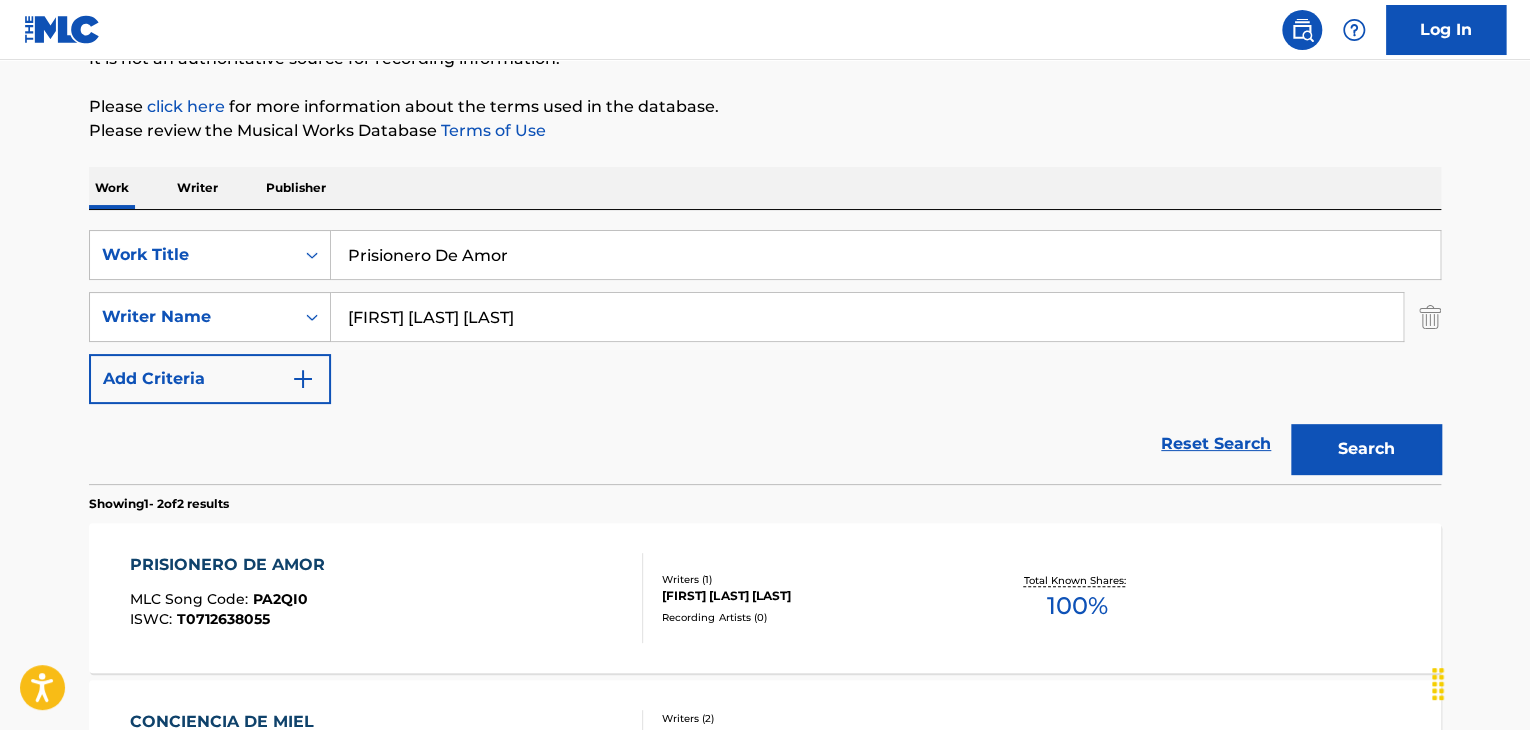 drag, startPoint x: 554, startPoint y: 261, endPoint x: 0, endPoint y: 225, distance: 555.16846 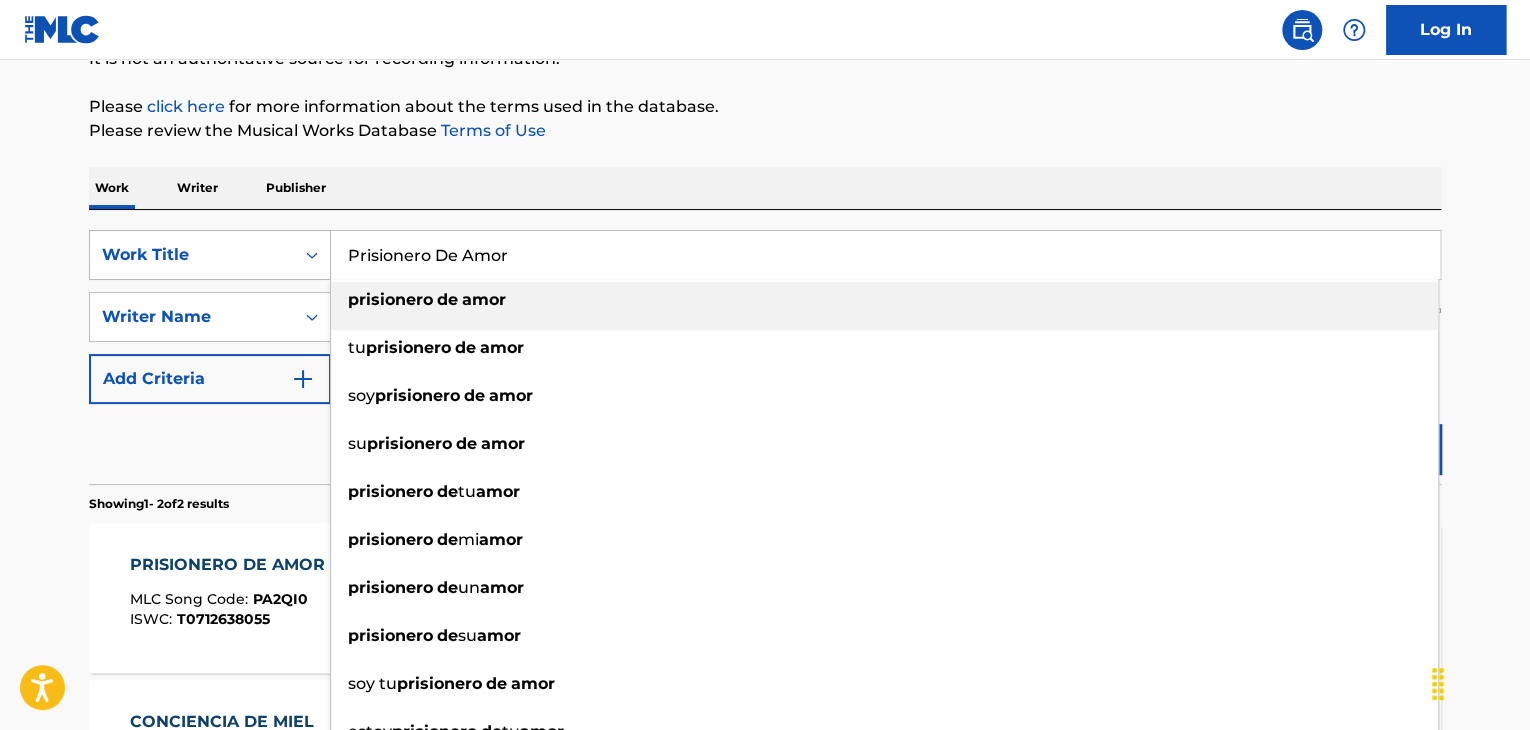 paste on "Tu Amor	[FIRST] [LAST]" 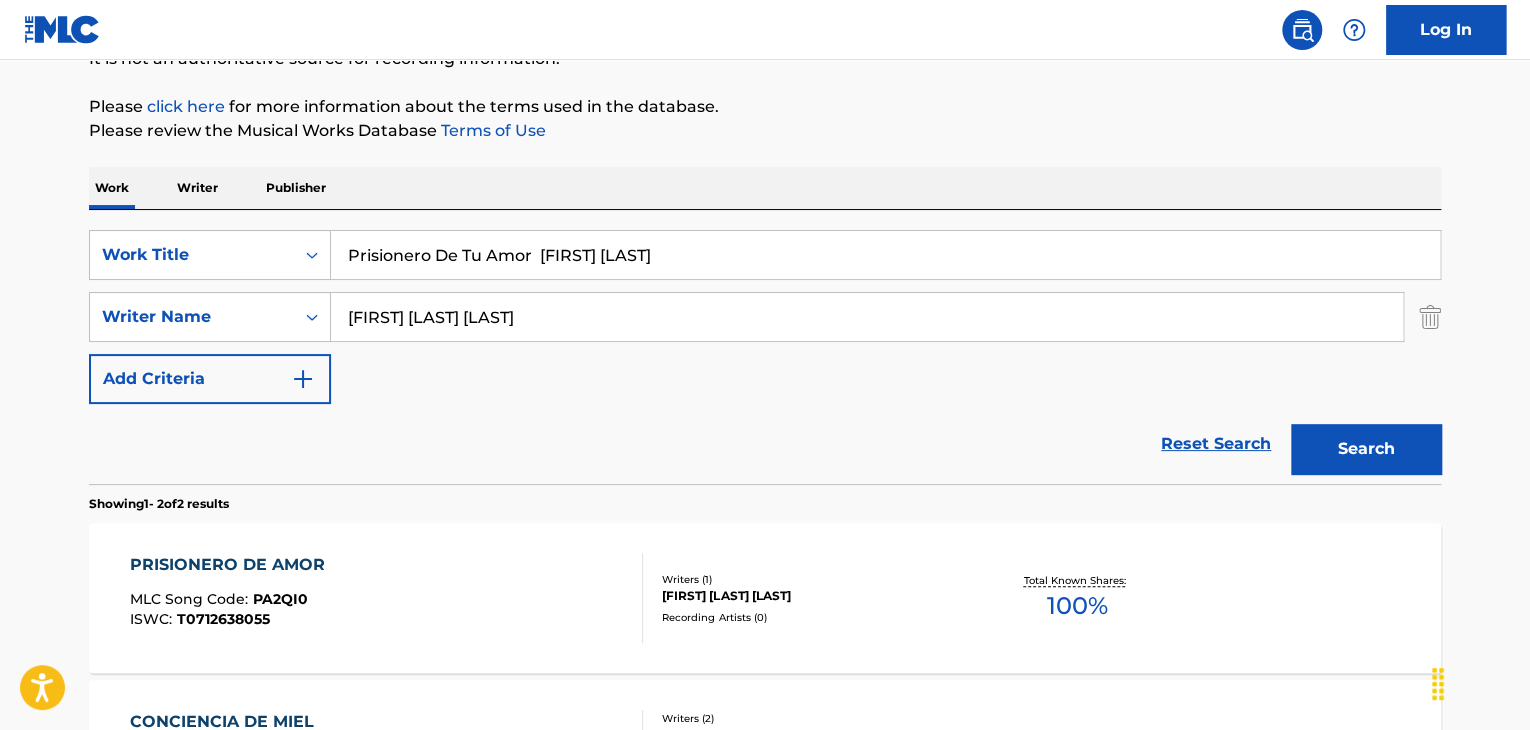 drag, startPoint x: 588, startPoint y: 263, endPoint x: 1229, endPoint y: 319, distance: 643.4415 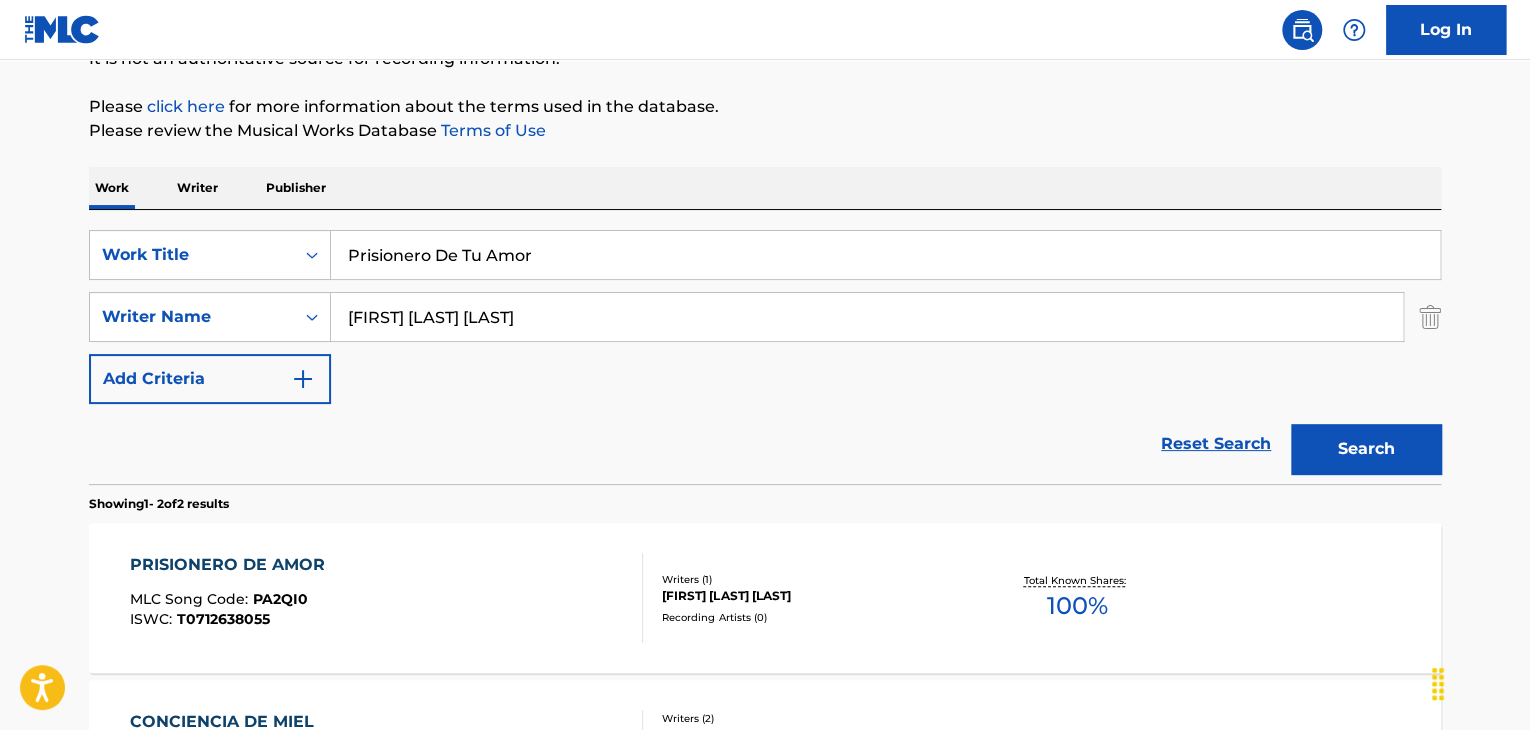 type on "Prisionero De Tu Amor" 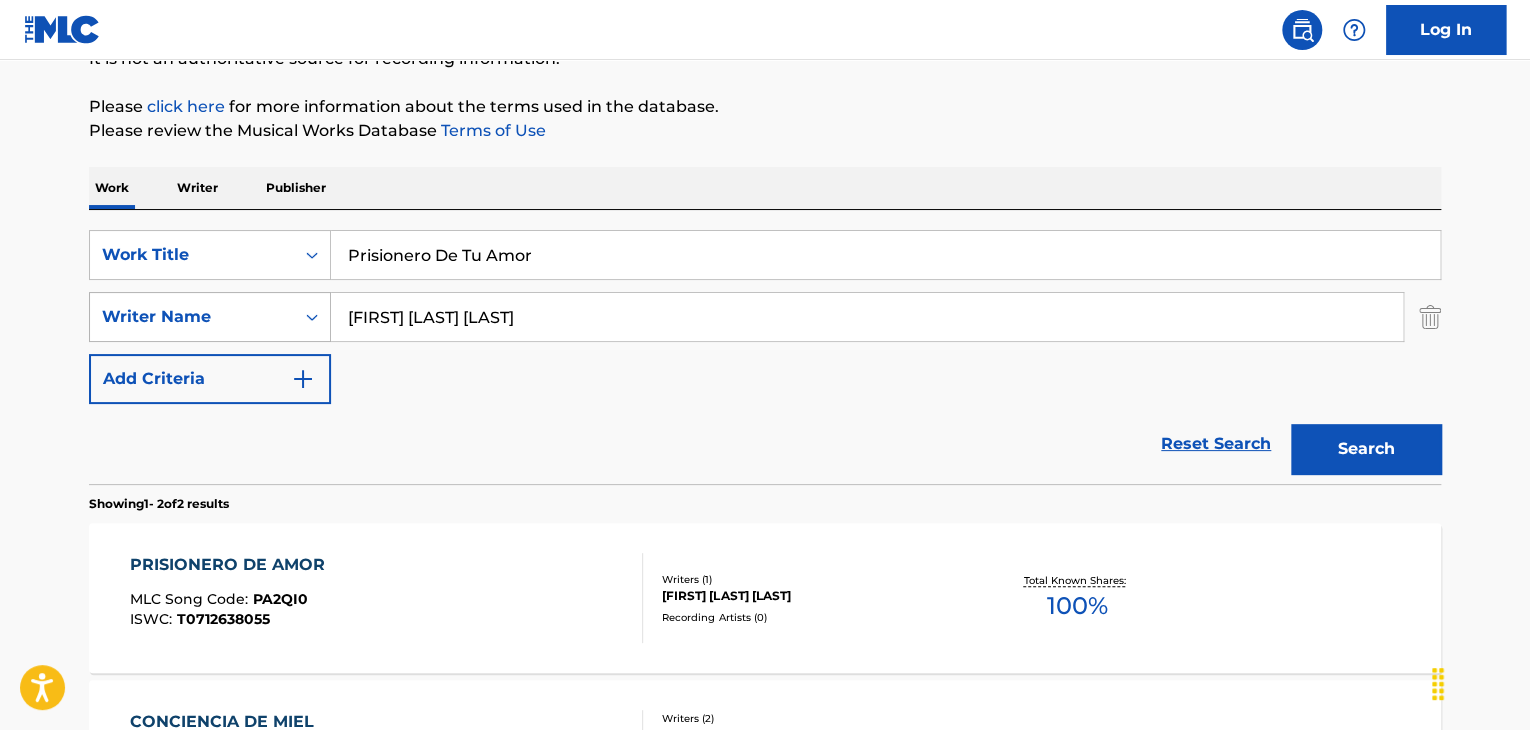 drag, startPoint x: 785, startPoint y: 331, endPoint x: 240, endPoint y: 294, distance: 546.2545 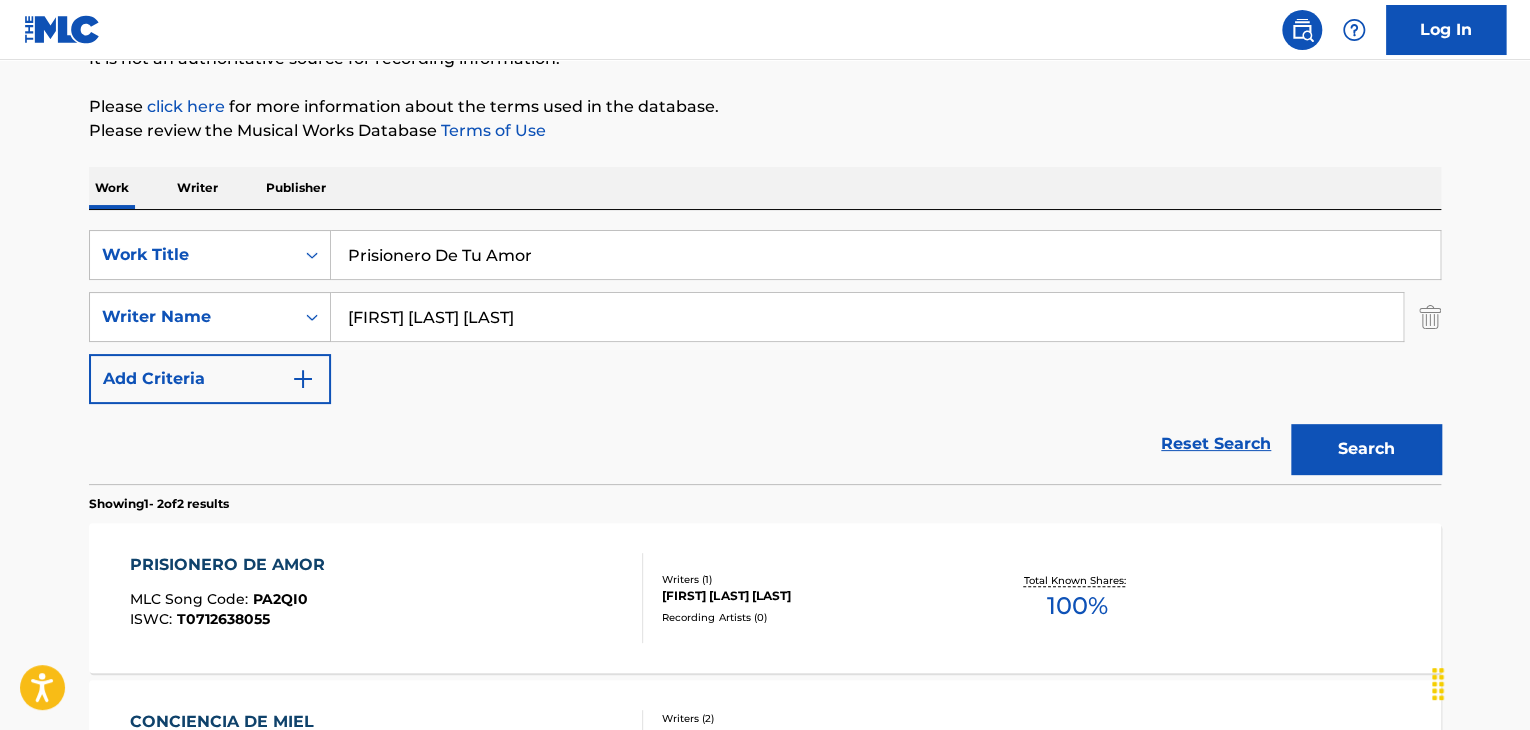 paste on "[FIRST] [LAST]" 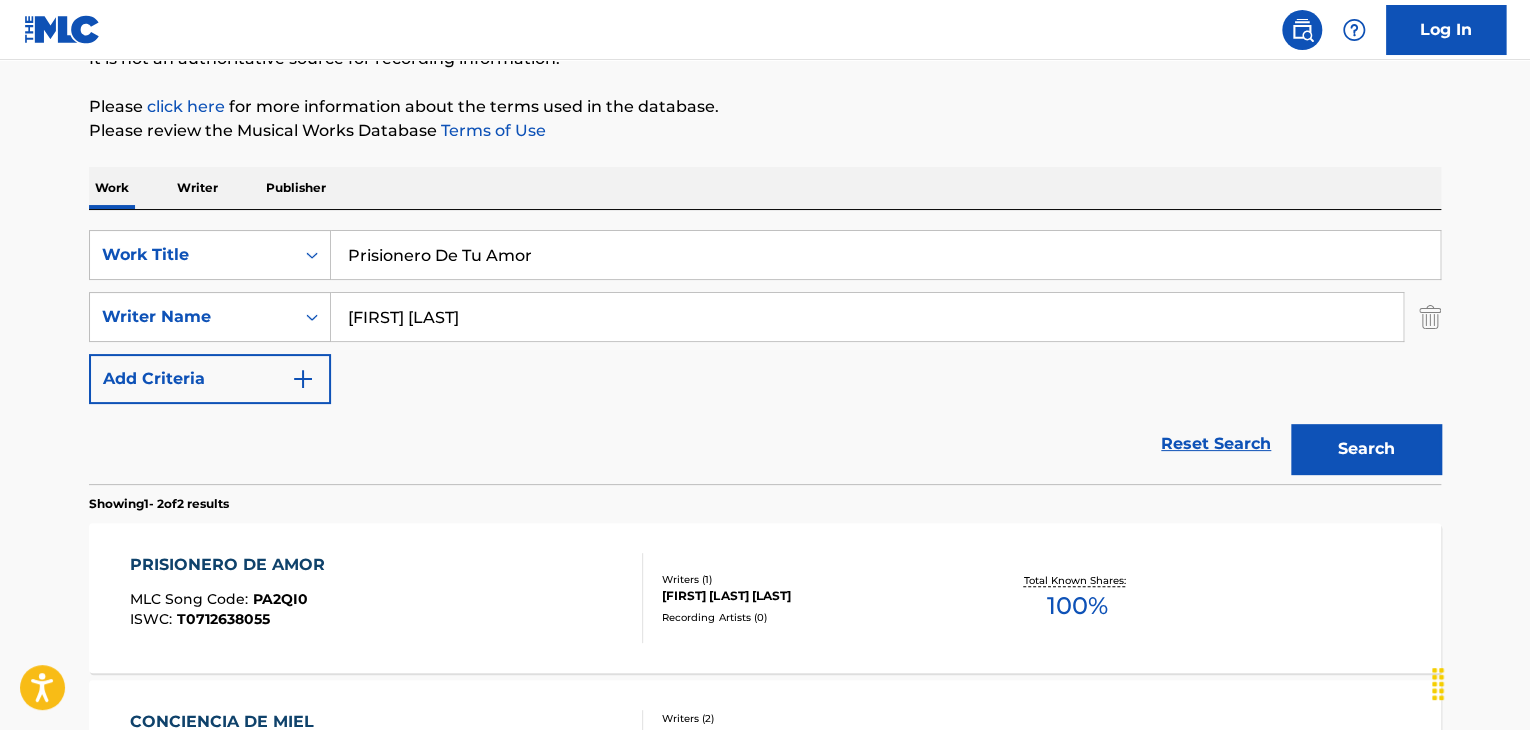 type on "[FIRST] [LAST]" 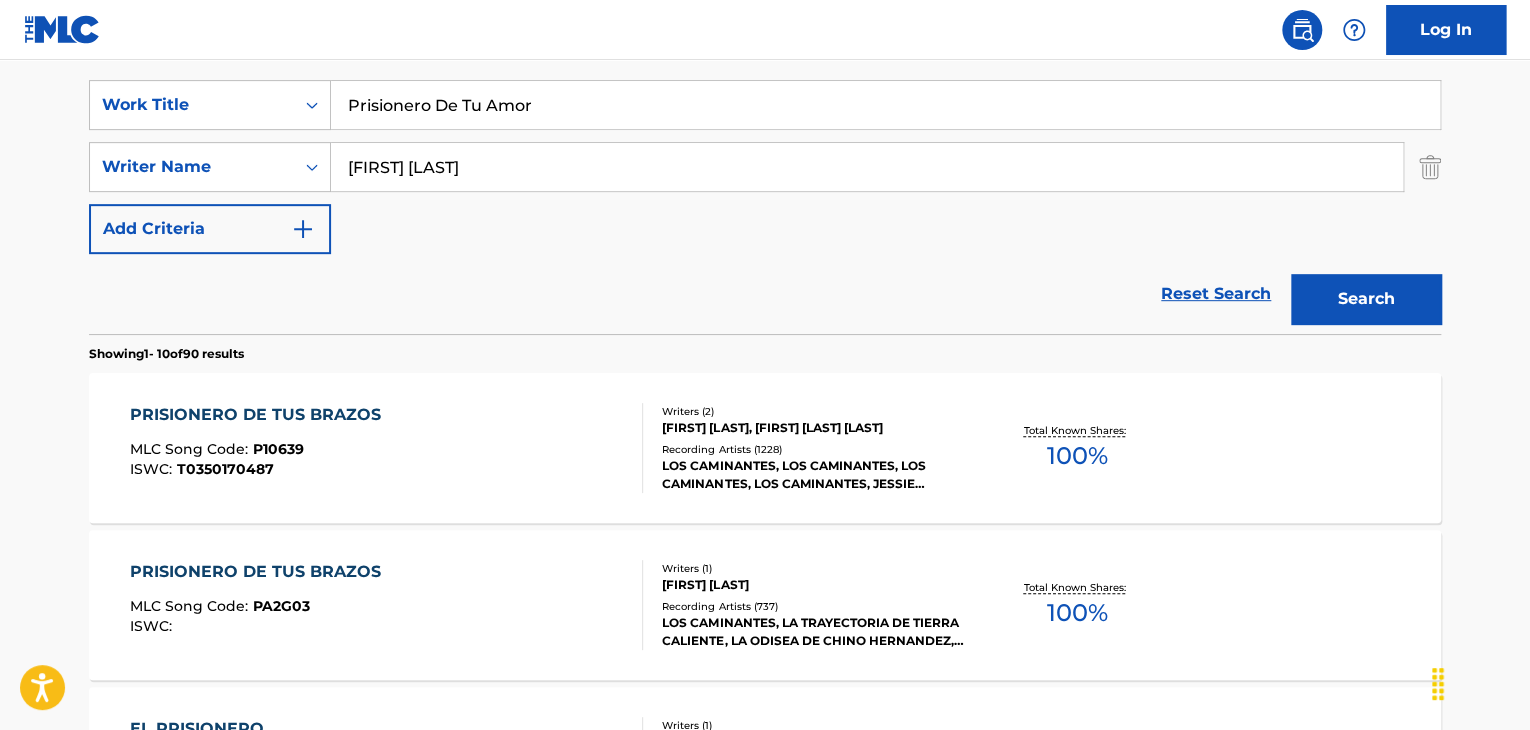 scroll, scrollTop: 500, scrollLeft: 0, axis: vertical 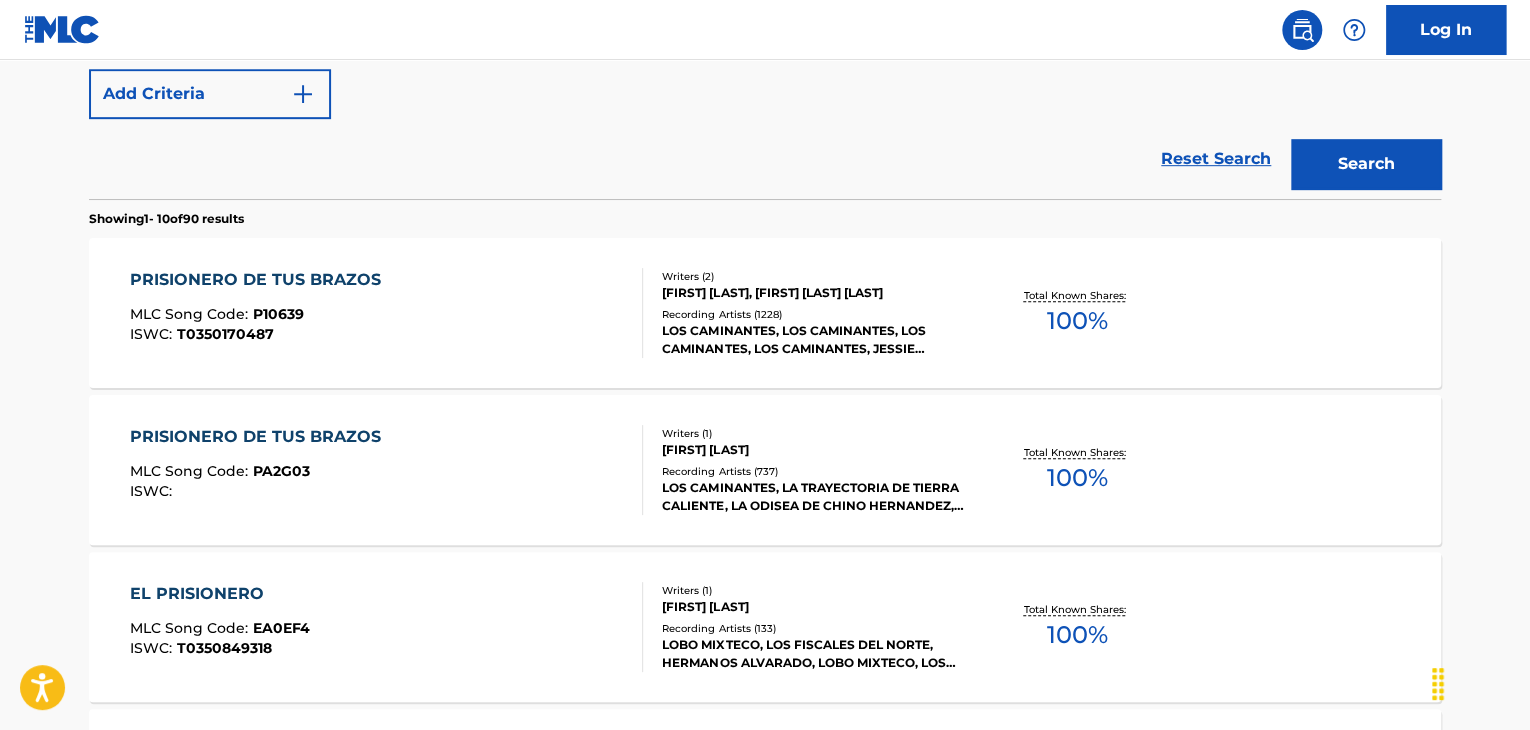 click on "[PRISONER] DE TUS BRAZOS MLC Song Code : PA2G03 ISWC :" at bounding box center [387, 470] 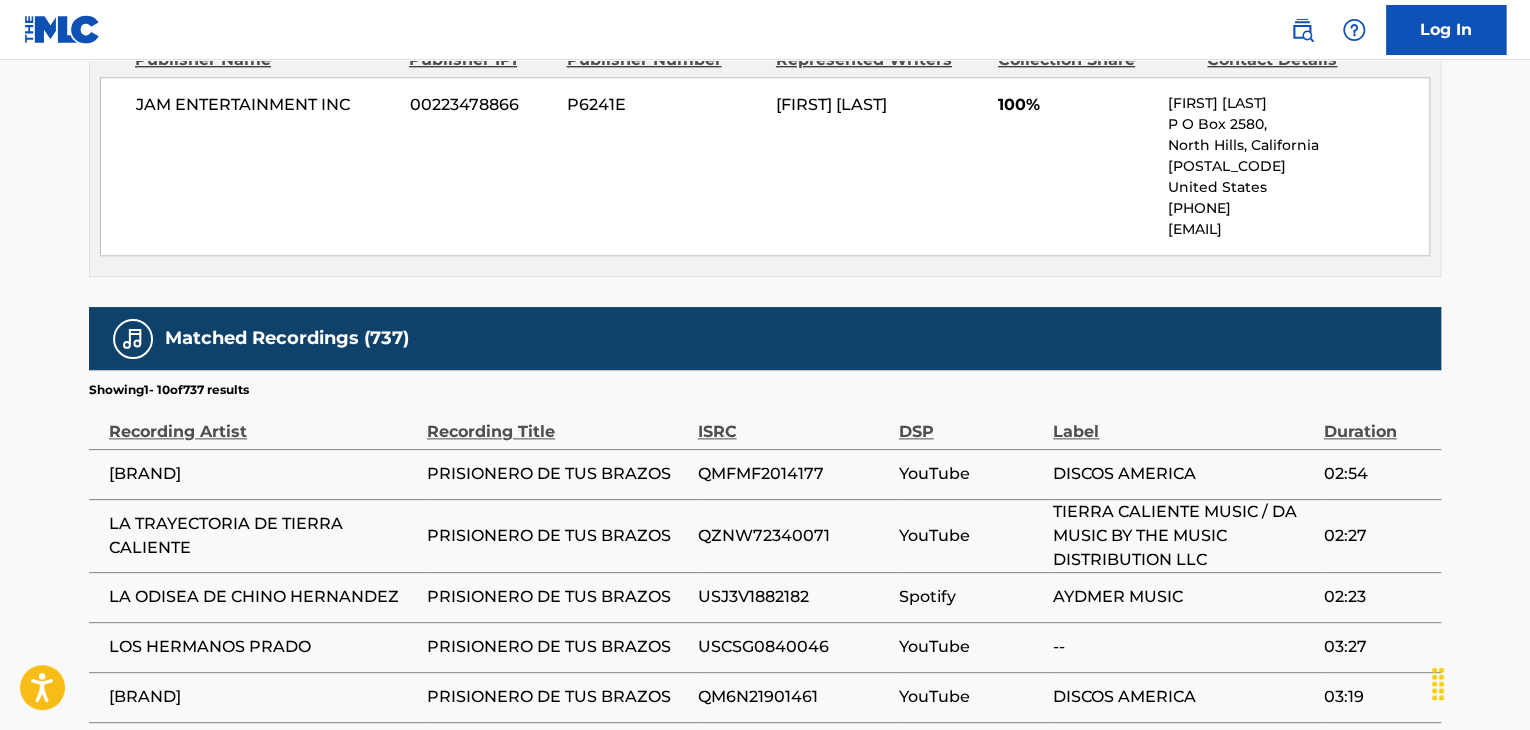 scroll, scrollTop: 925, scrollLeft: 0, axis: vertical 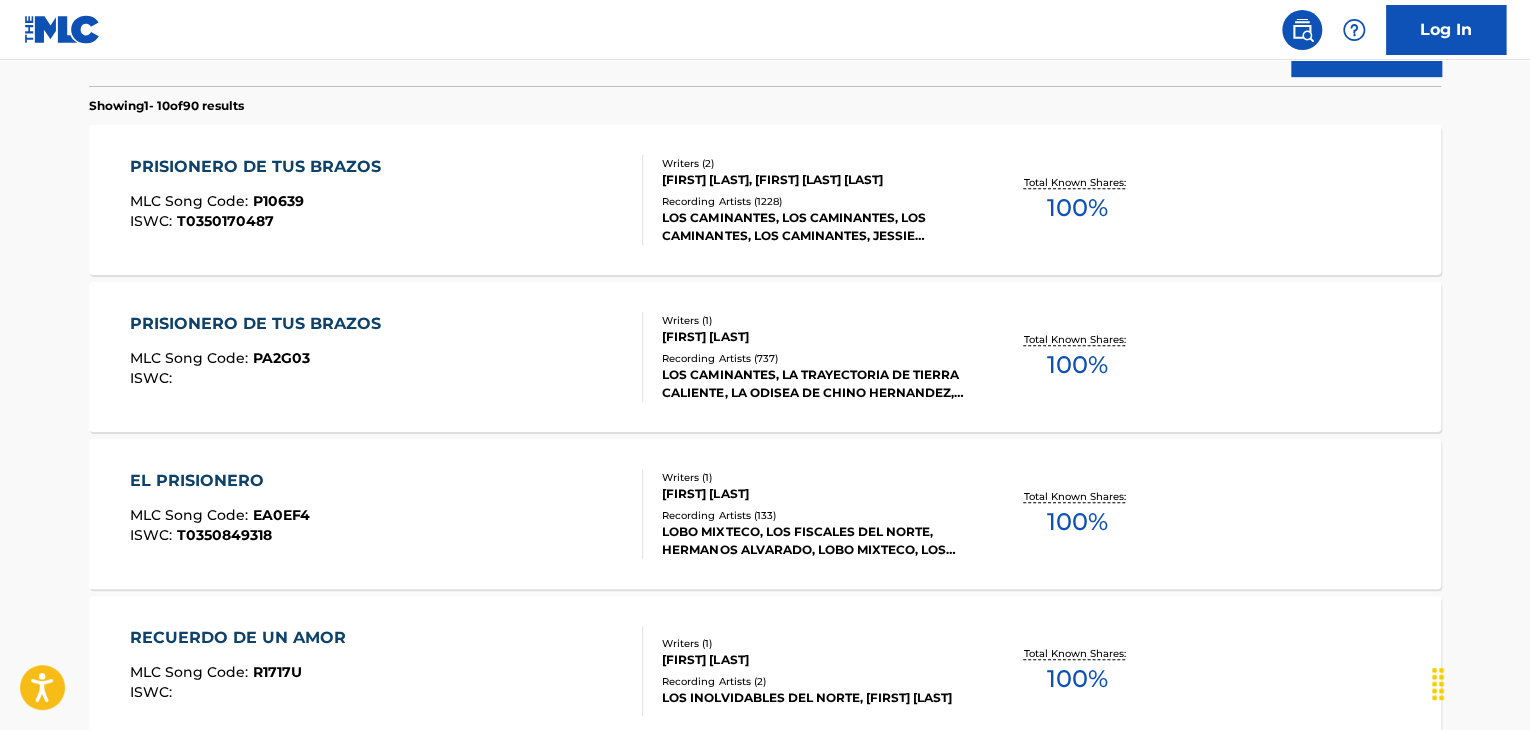 click on "PRISIONERO DE TUS BRAZOS MLC Song Code : P10639 ISWC : T0350170487" at bounding box center [387, 200] 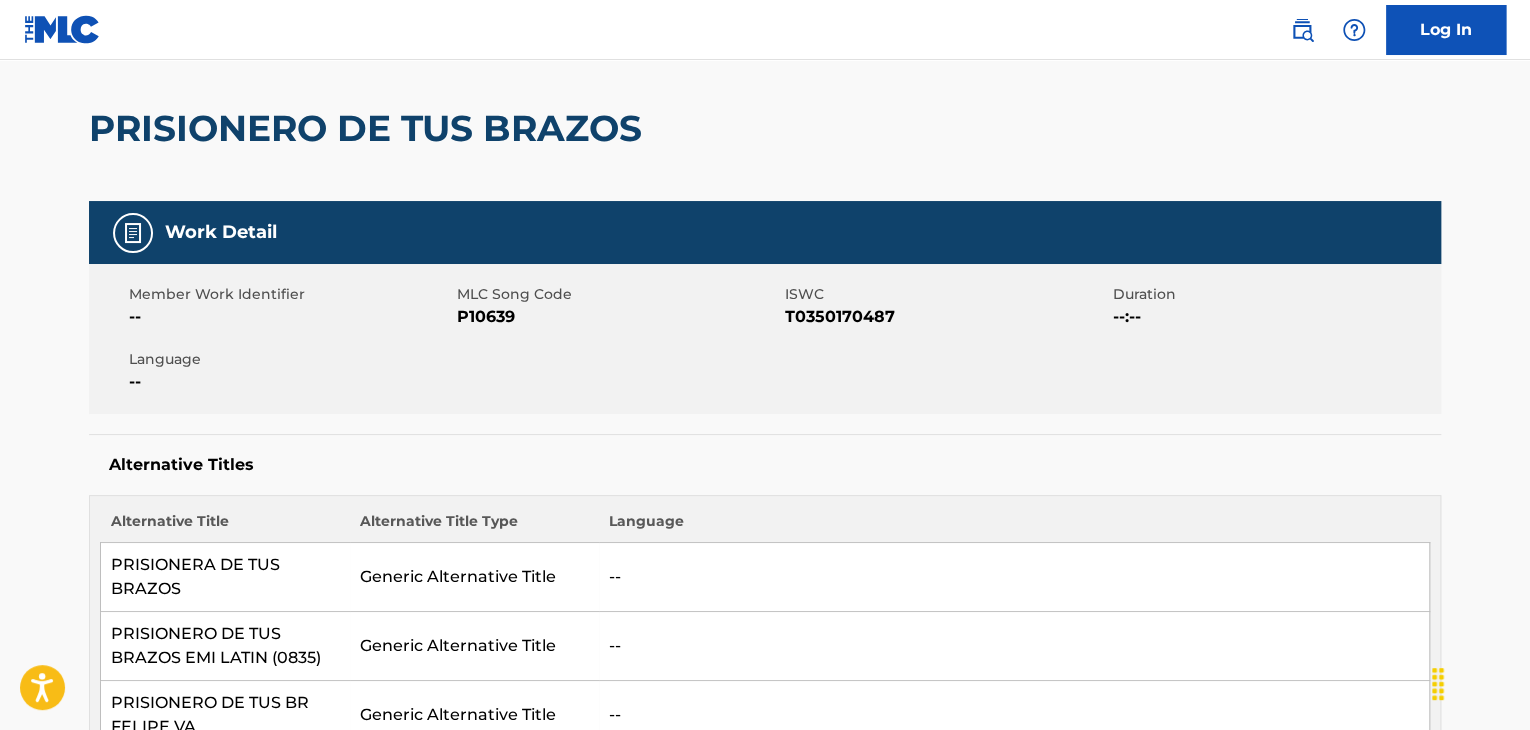 scroll, scrollTop: 0, scrollLeft: 0, axis: both 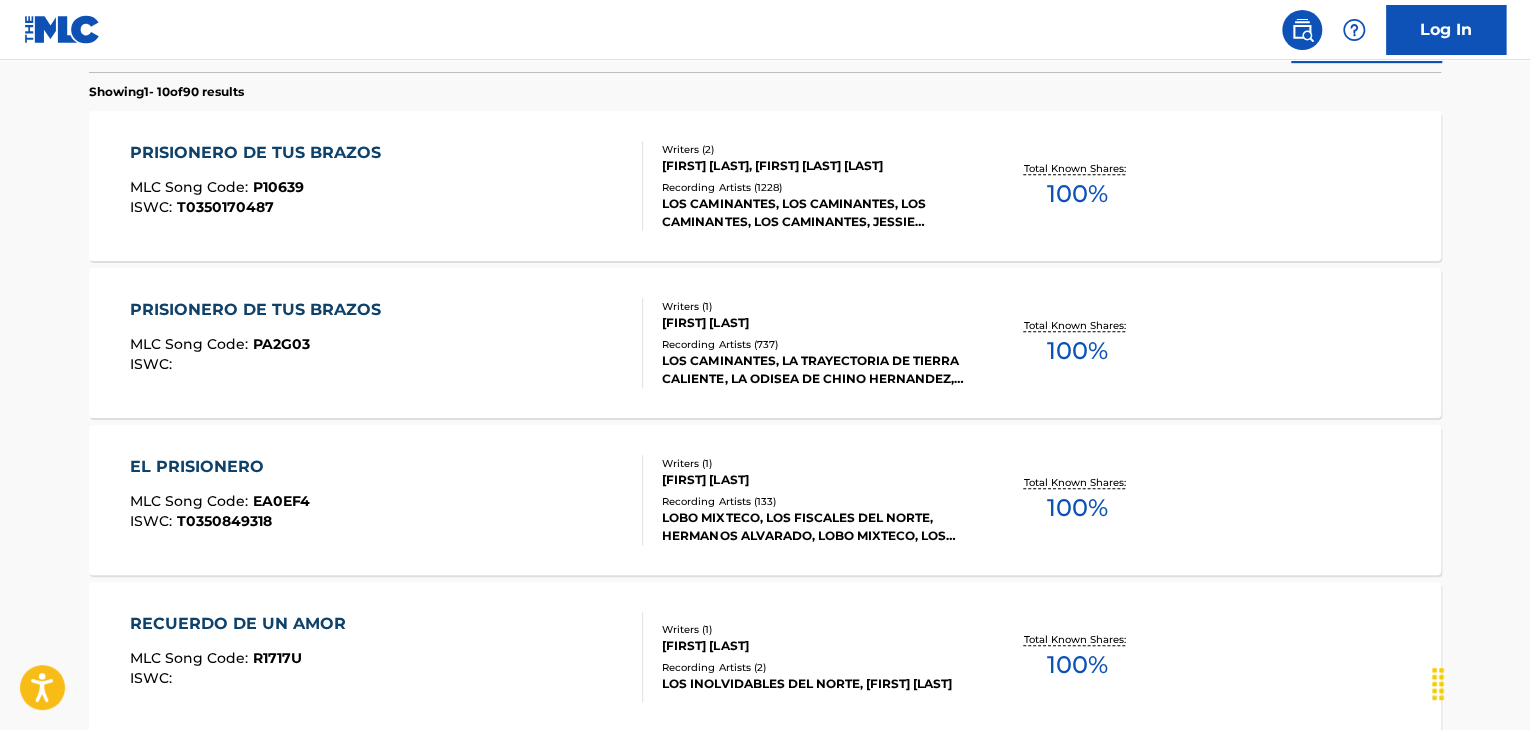 click on "[PRISONER] DE TUS BRAZOS MLC Song Code : PA2G03 ISWC :" at bounding box center (387, 343) 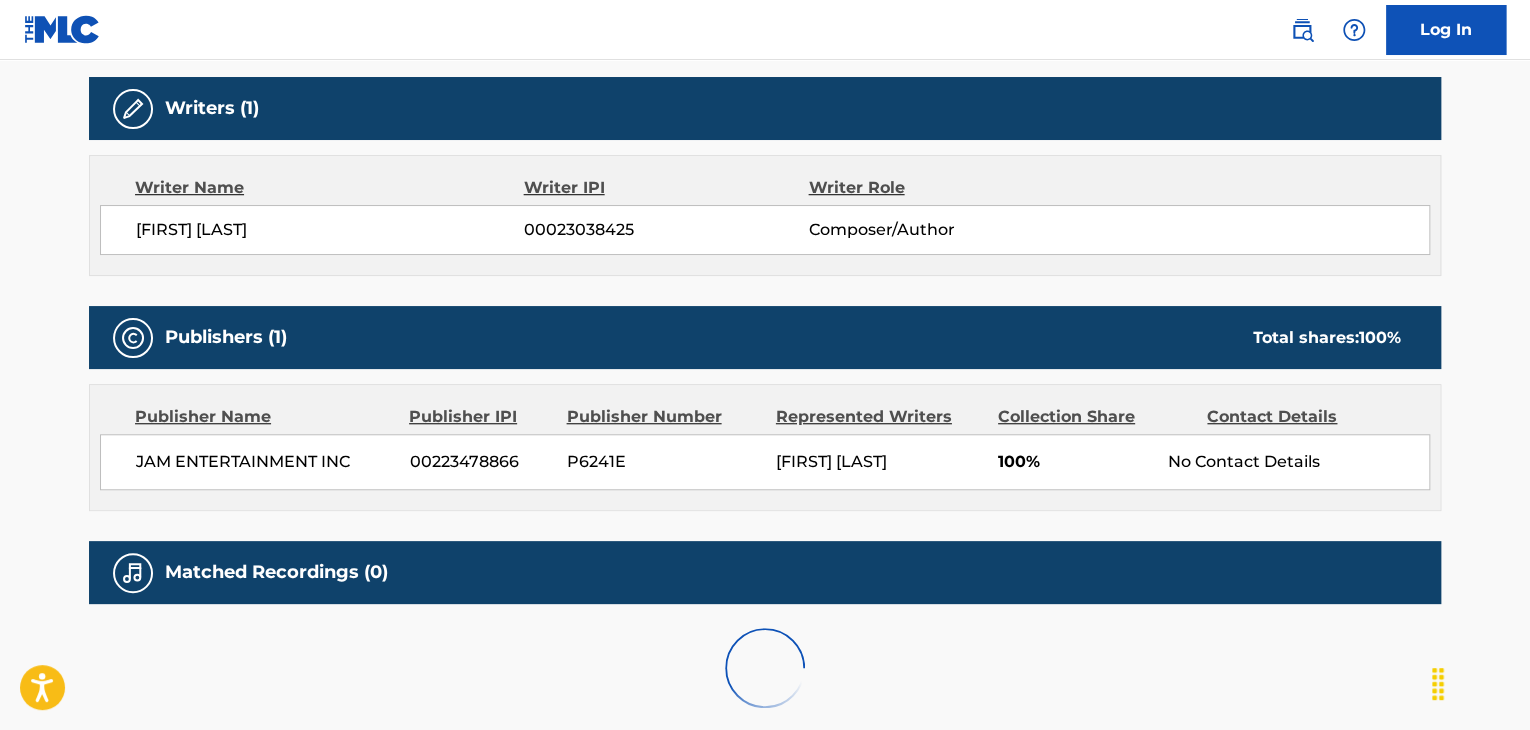 scroll, scrollTop: 0, scrollLeft: 0, axis: both 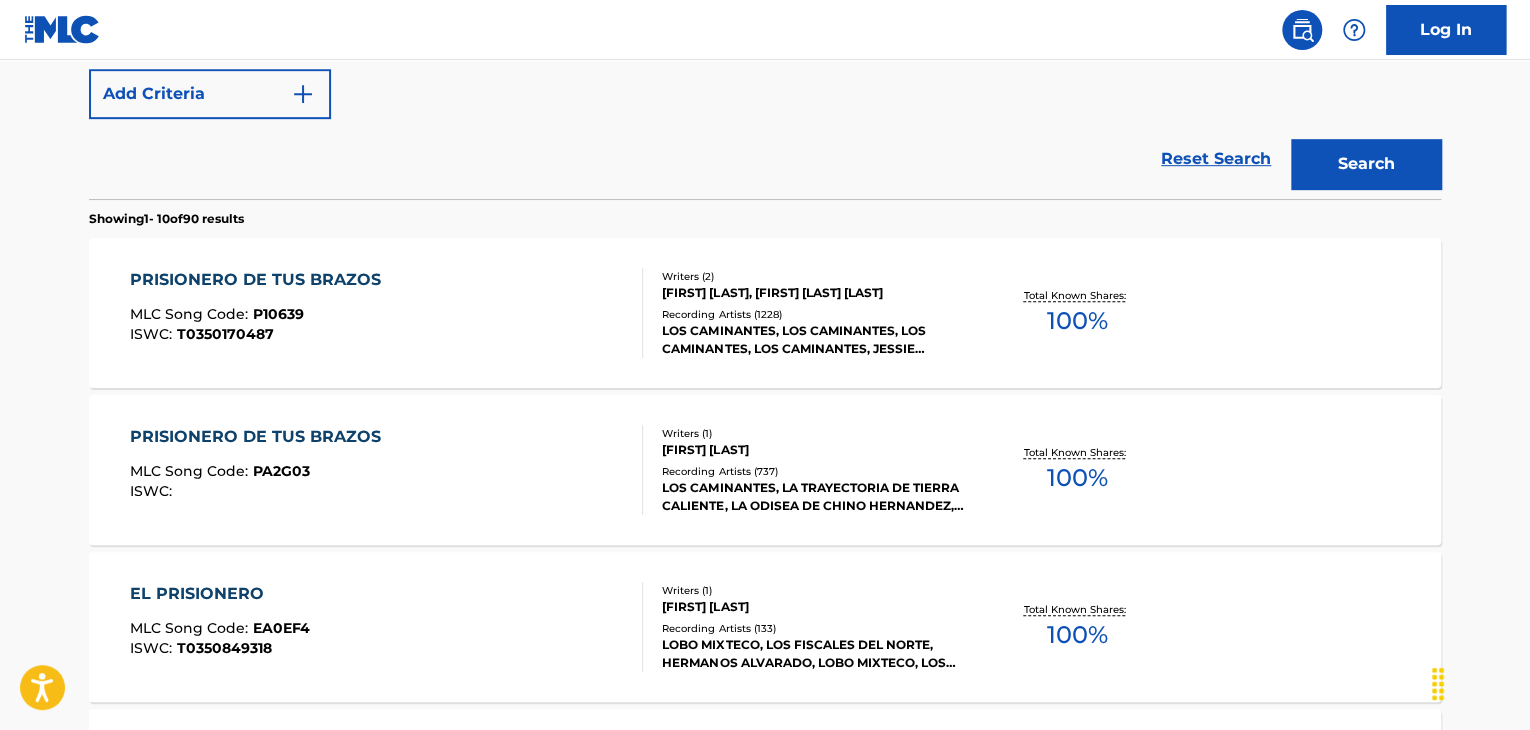 click on "[PRISONER] DE TUS BRAZOS MLC Song Code : PA2G03 ISWC : Writers ( 1 ) [FIRST] [LAST] Recording Artists ( 737 ) [BRAND], [BRAND], [BRAND], [BRAND], [BRAND] Total Known Shares: 100 %" at bounding box center (765, 470) 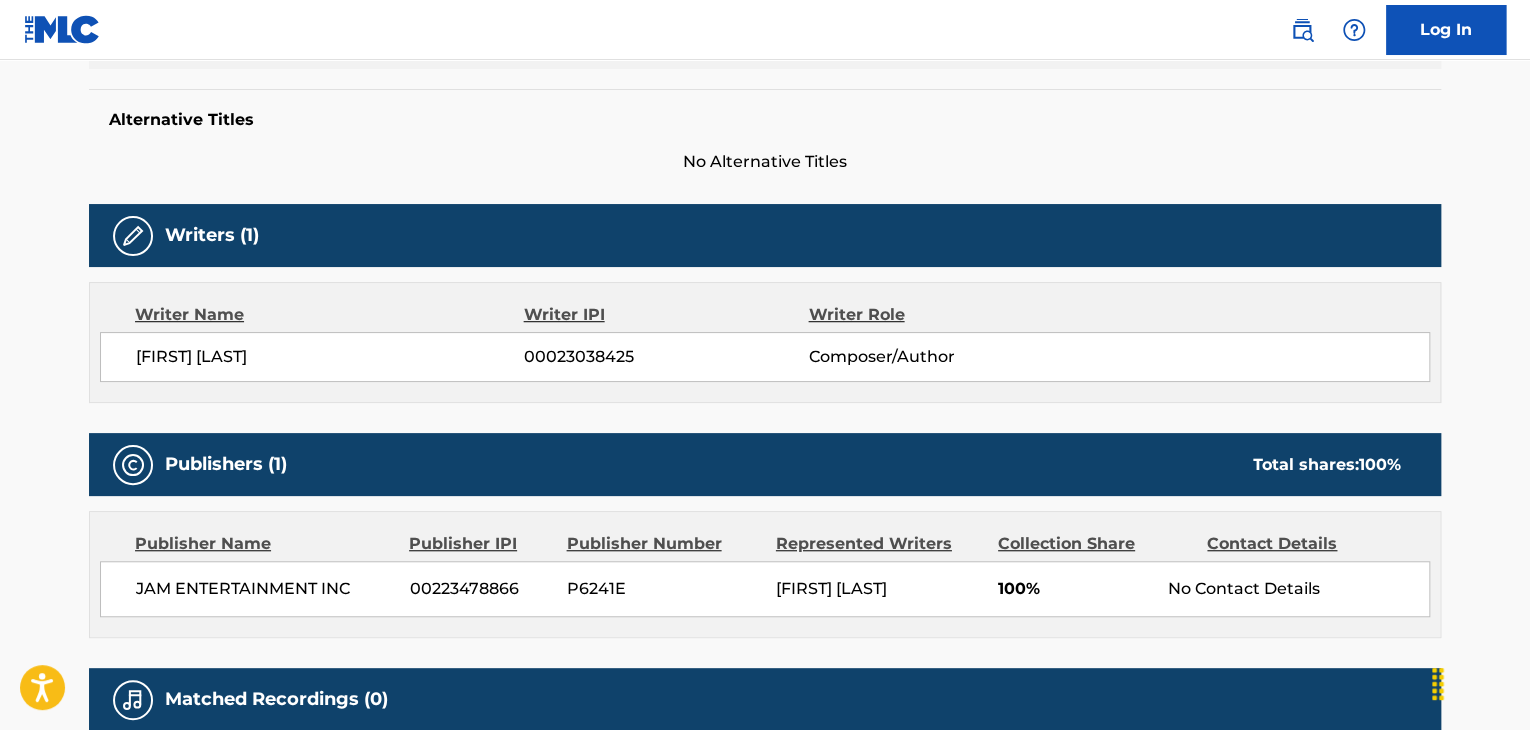 scroll, scrollTop: 0, scrollLeft: 0, axis: both 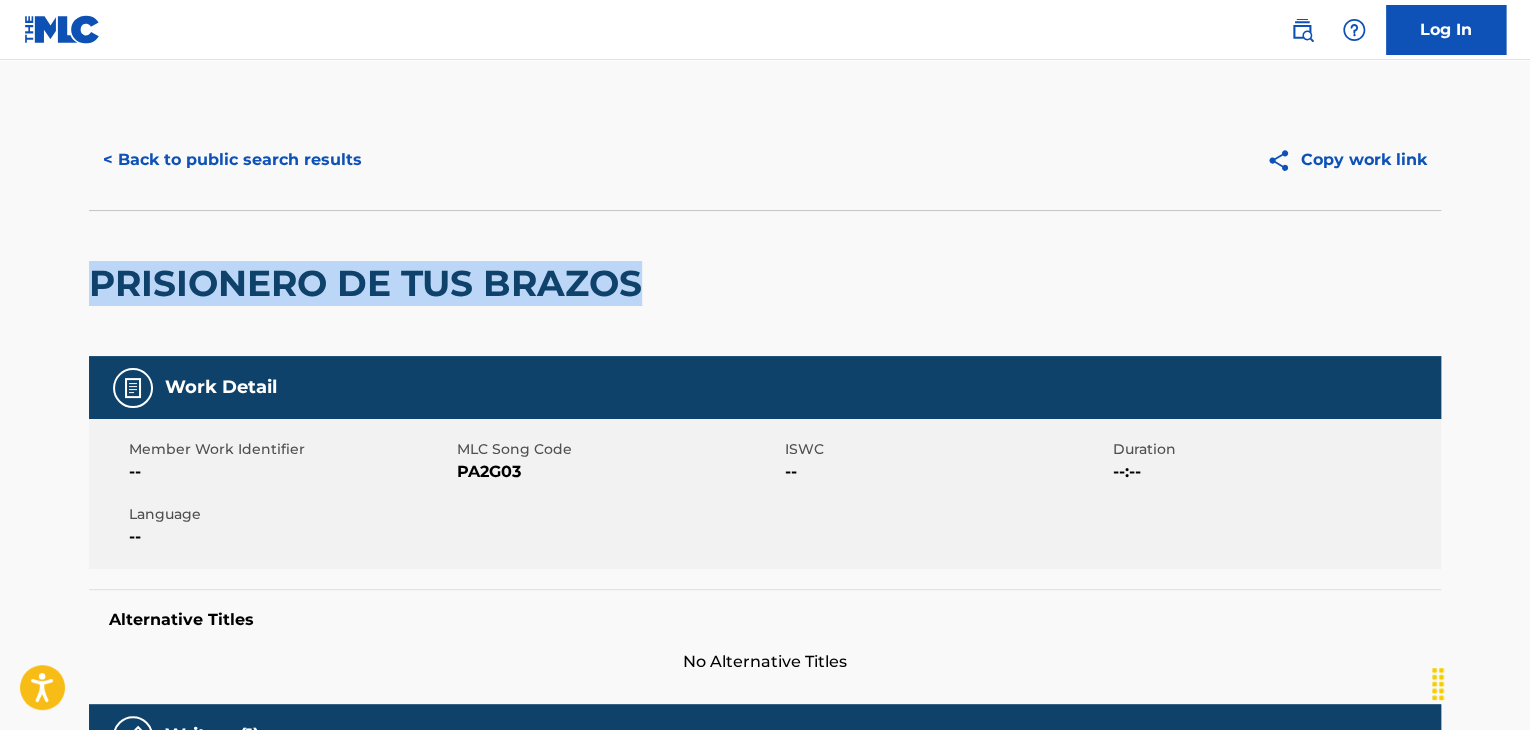 drag, startPoint x: 723, startPoint y: 278, endPoint x: 10, endPoint y: 269, distance: 713.0568 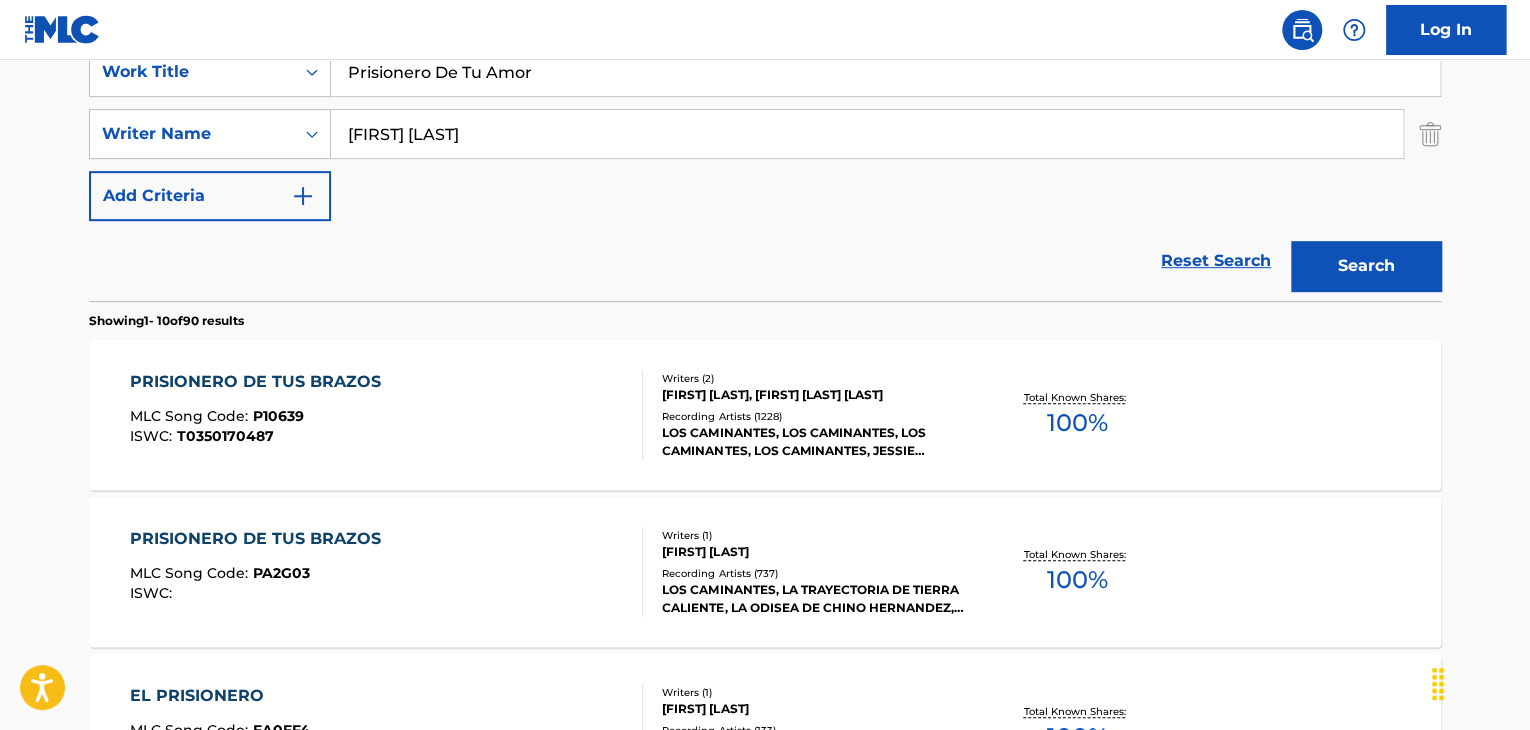 scroll, scrollTop: 13, scrollLeft: 0, axis: vertical 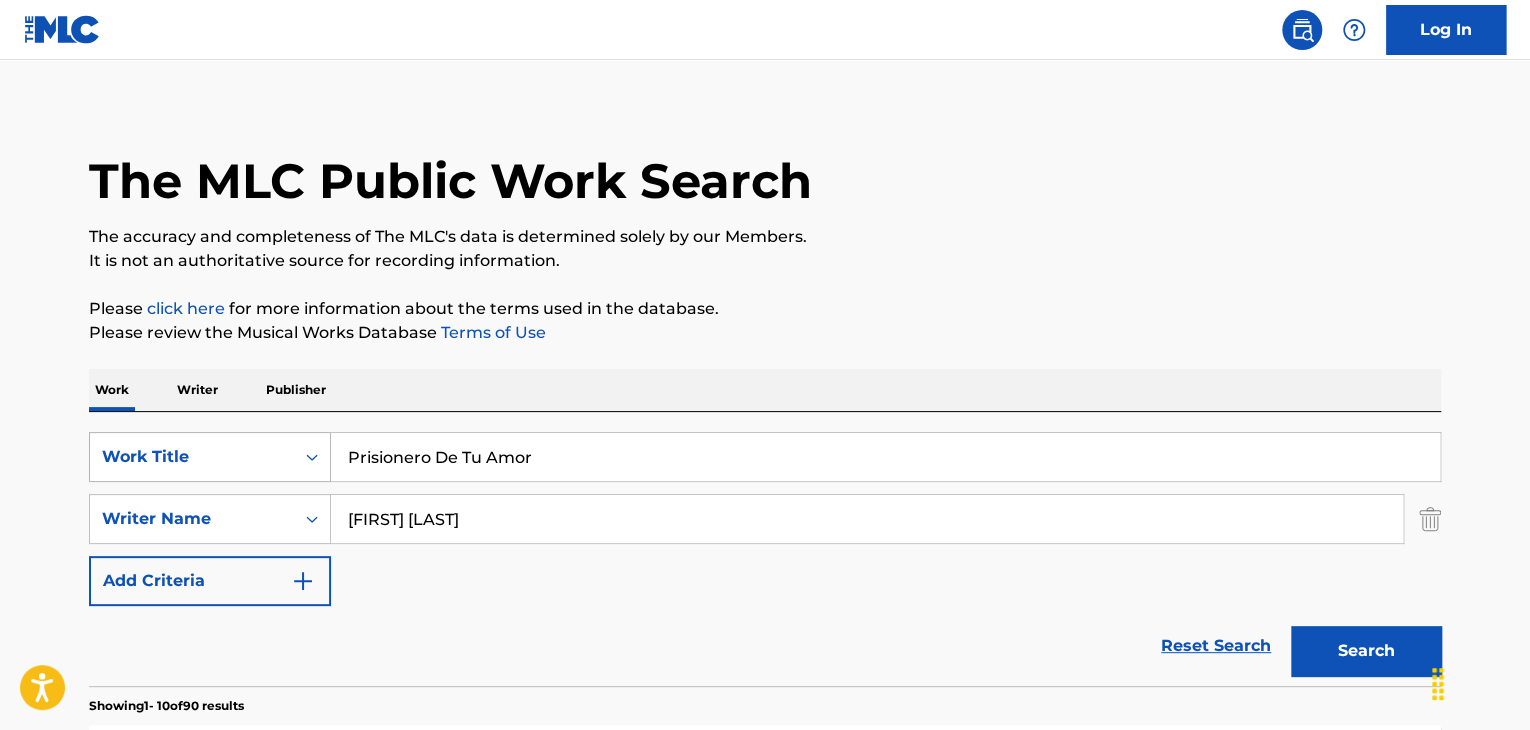 drag, startPoint x: 604, startPoint y: 524, endPoint x: 103, endPoint y: 479, distance: 503.0169 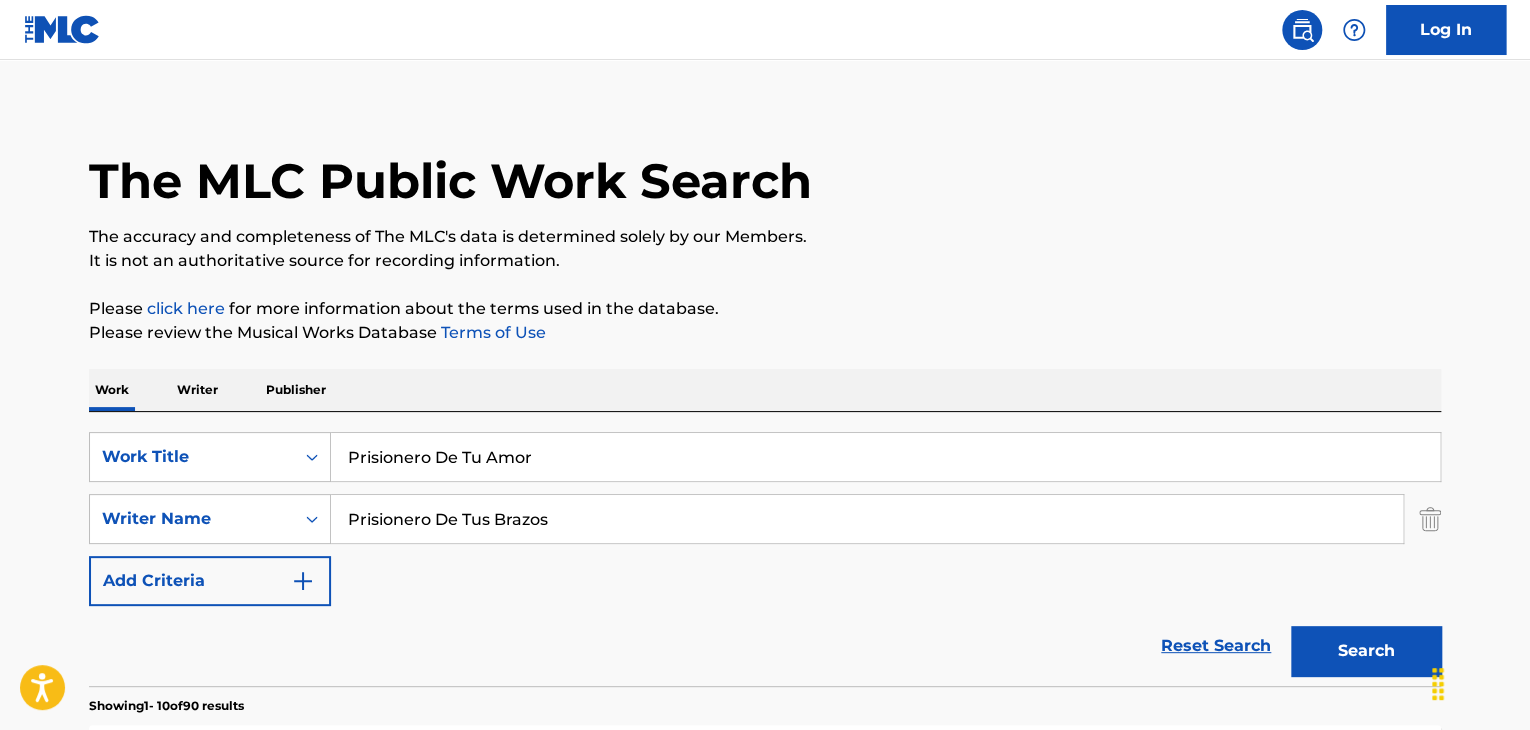 type on "[FIRST] [LAST]" 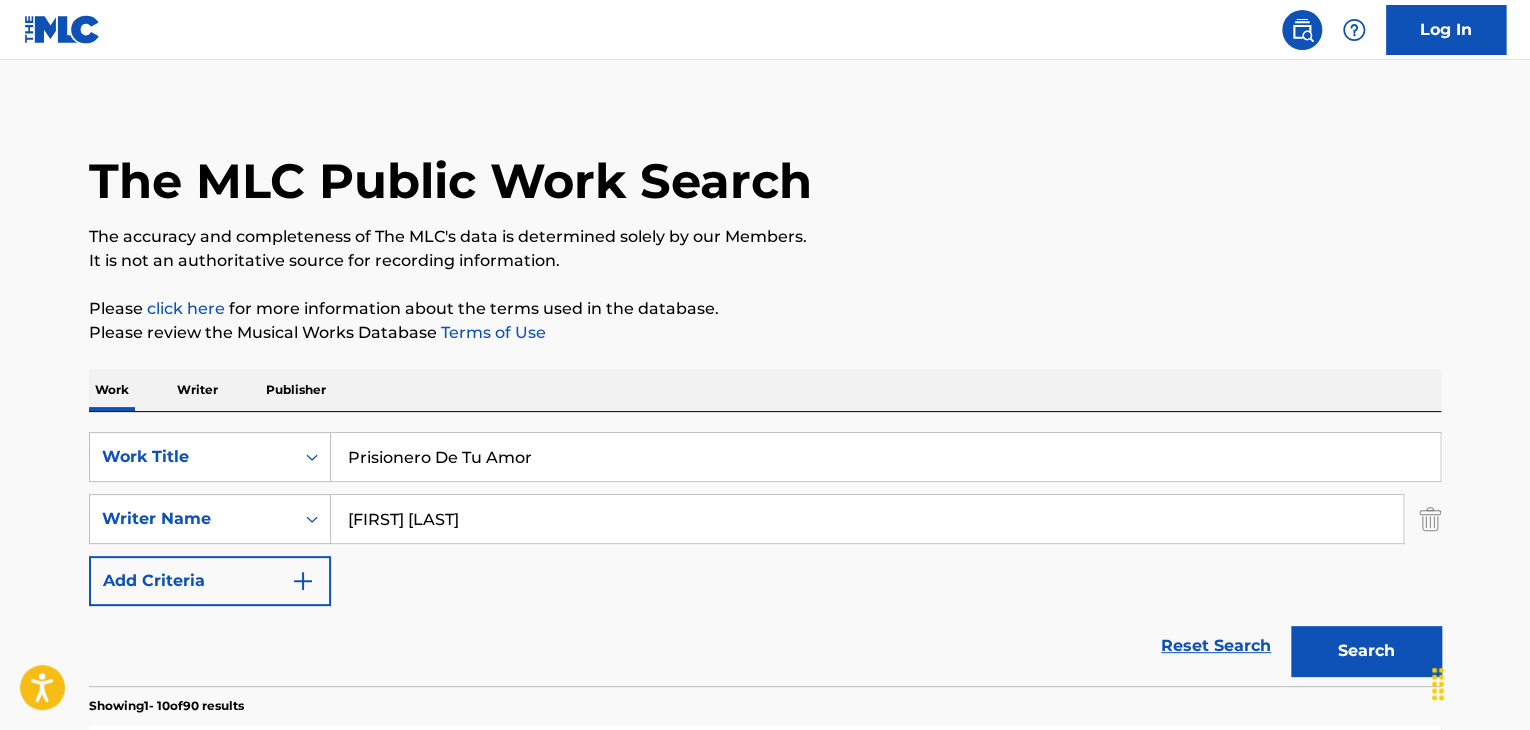 drag, startPoint x: 547, startPoint y: 469, endPoint x: 0, endPoint y: 367, distance: 556.4288 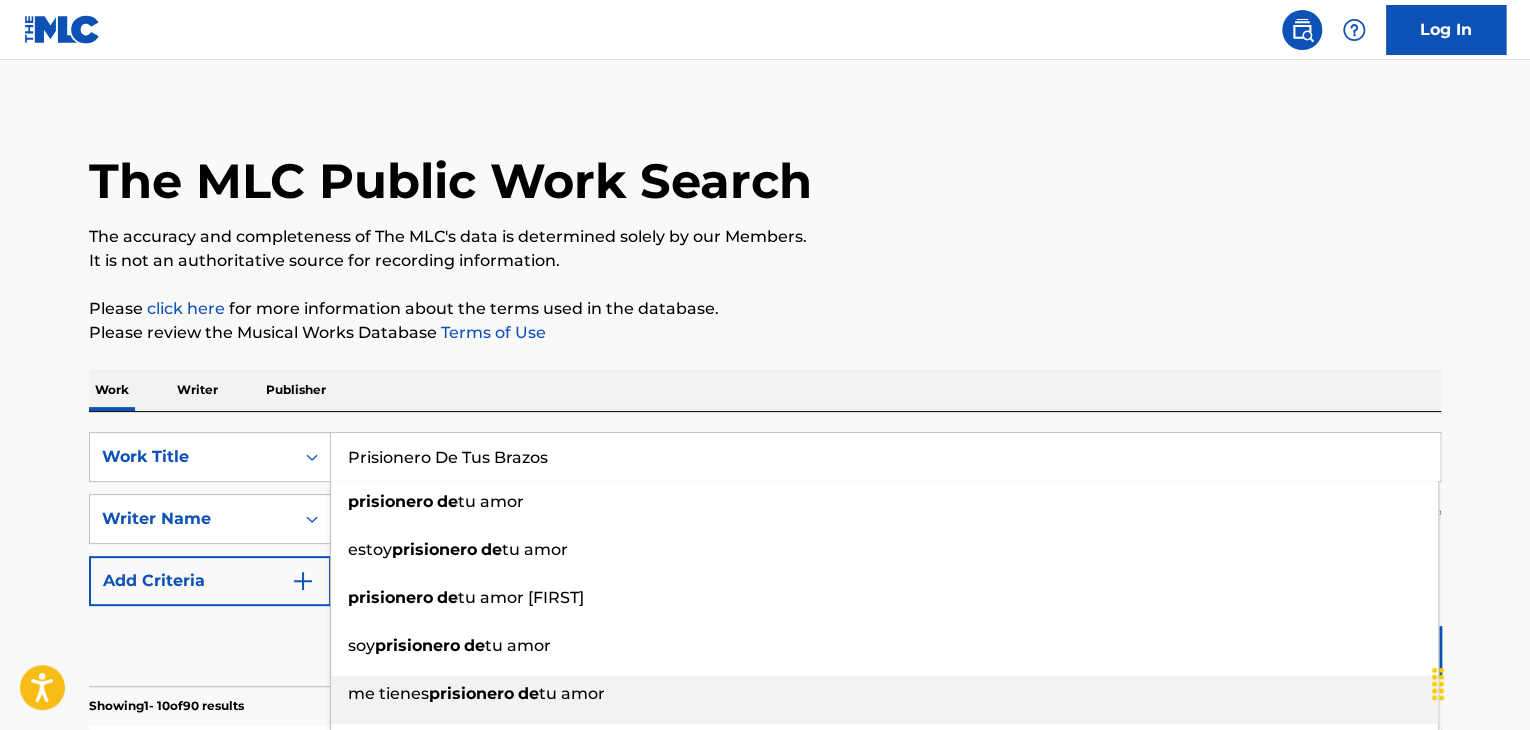 drag, startPoint x: 1346, startPoint y: 665, endPoint x: 1348, endPoint y: 700, distance: 35.057095 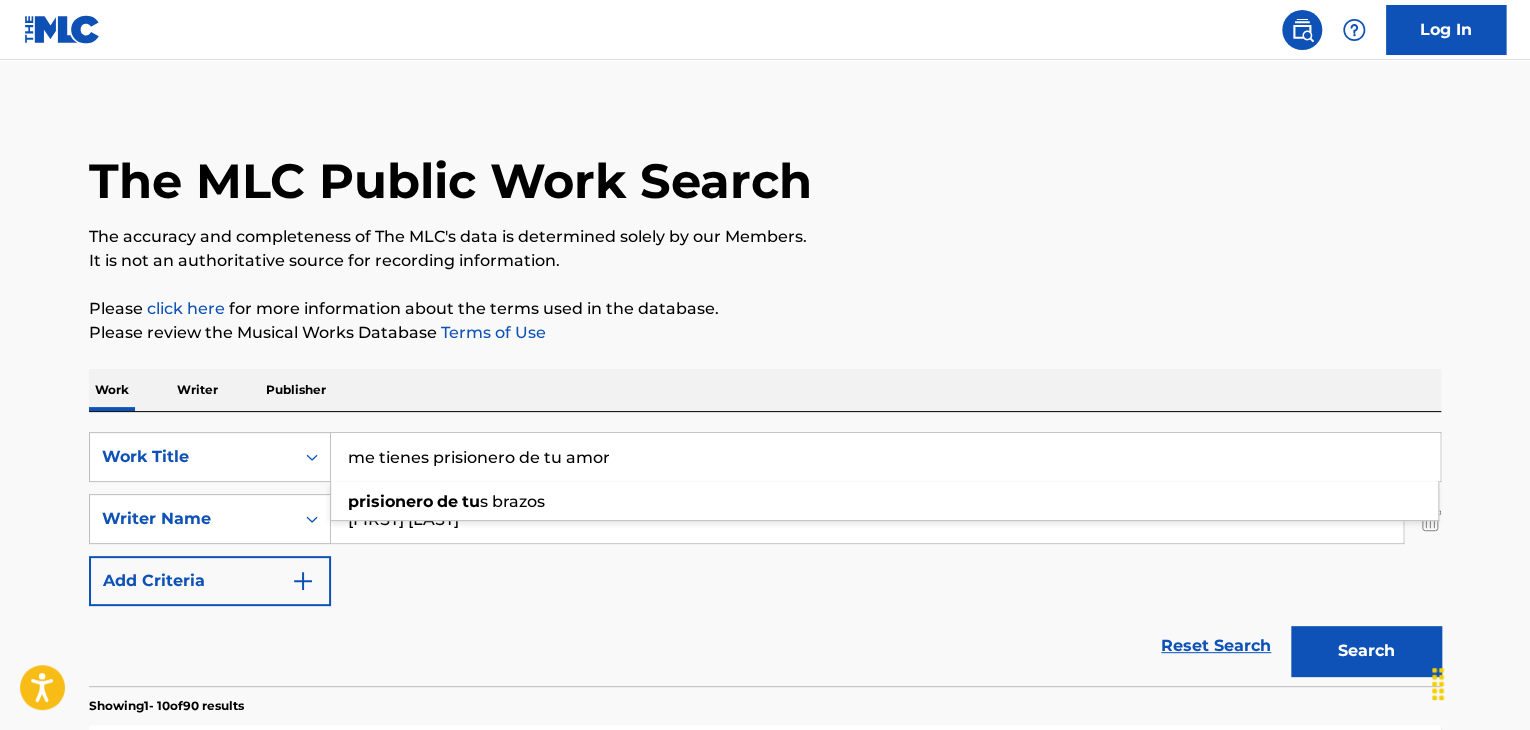 drag, startPoint x: 487, startPoint y: 449, endPoint x: 18, endPoint y: 410, distance: 470.61874 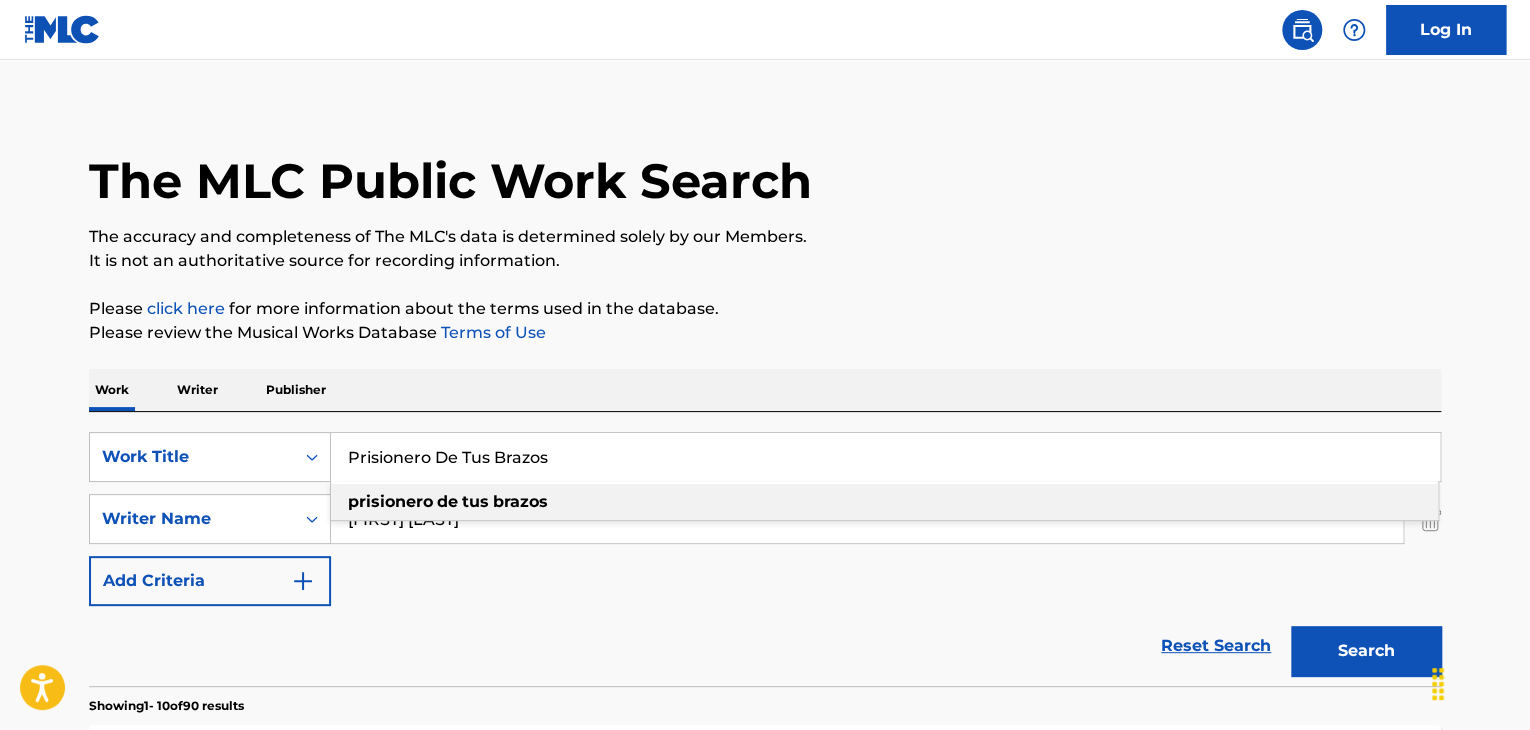 type on "Prisionero De Tus Brazos" 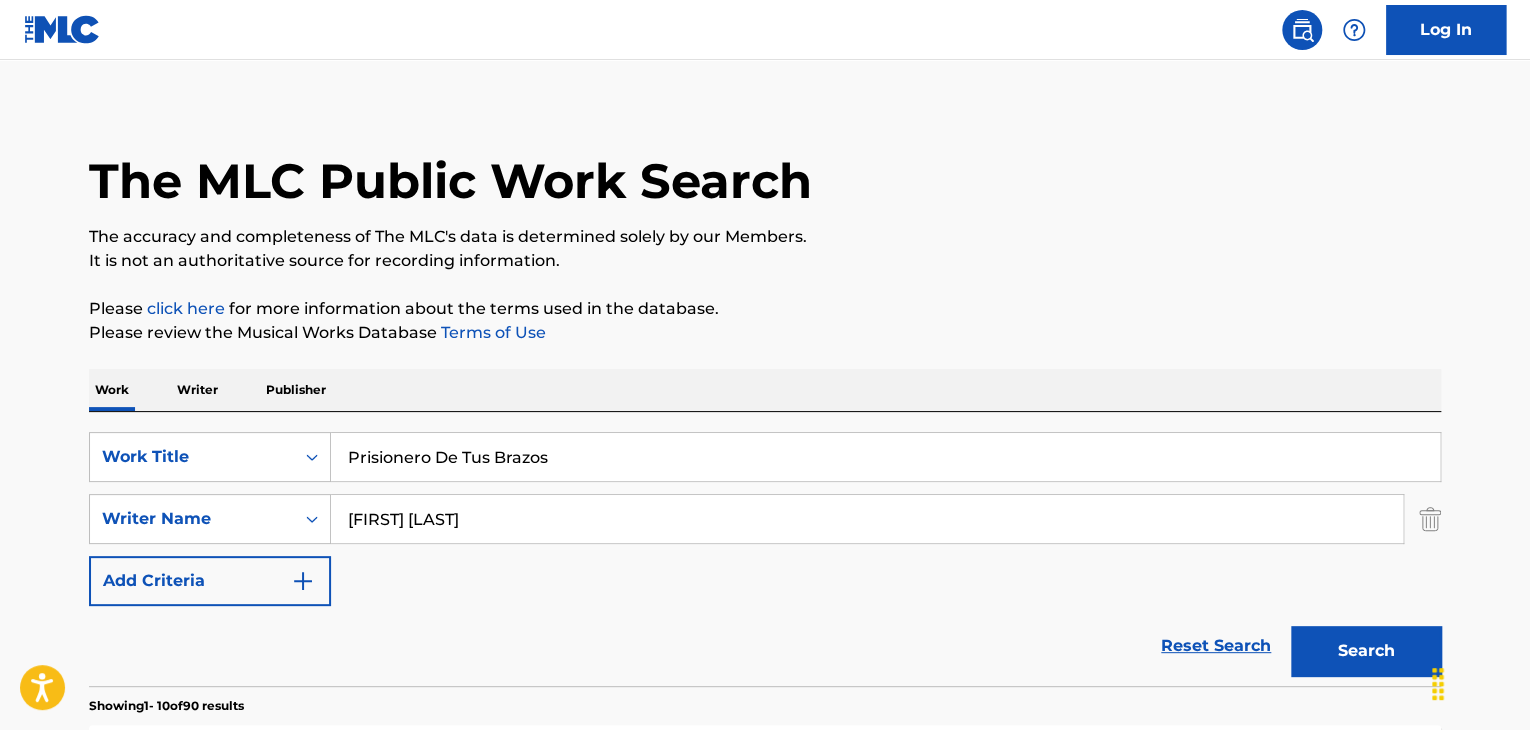 click on "Search" at bounding box center (1366, 651) 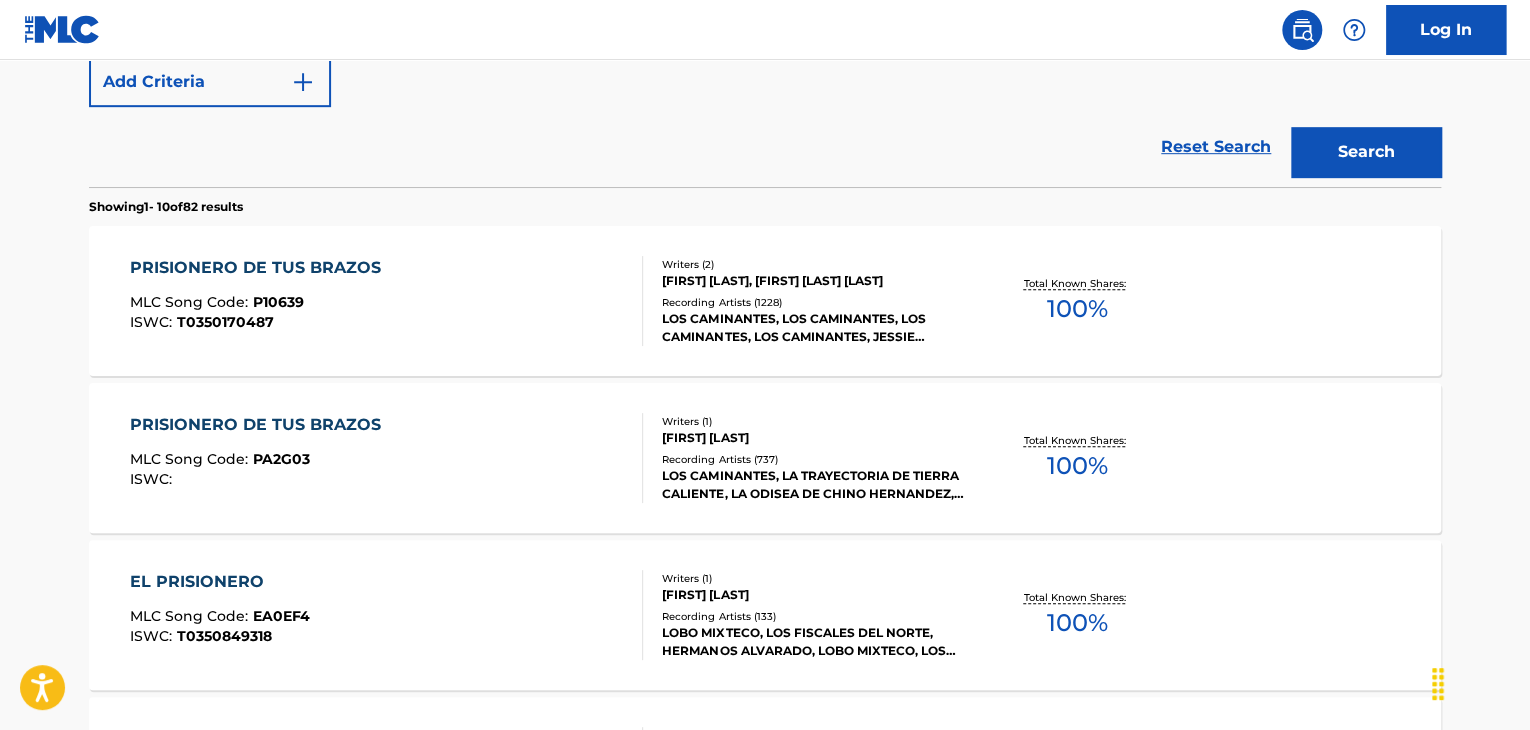 scroll, scrollTop: 513, scrollLeft: 0, axis: vertical 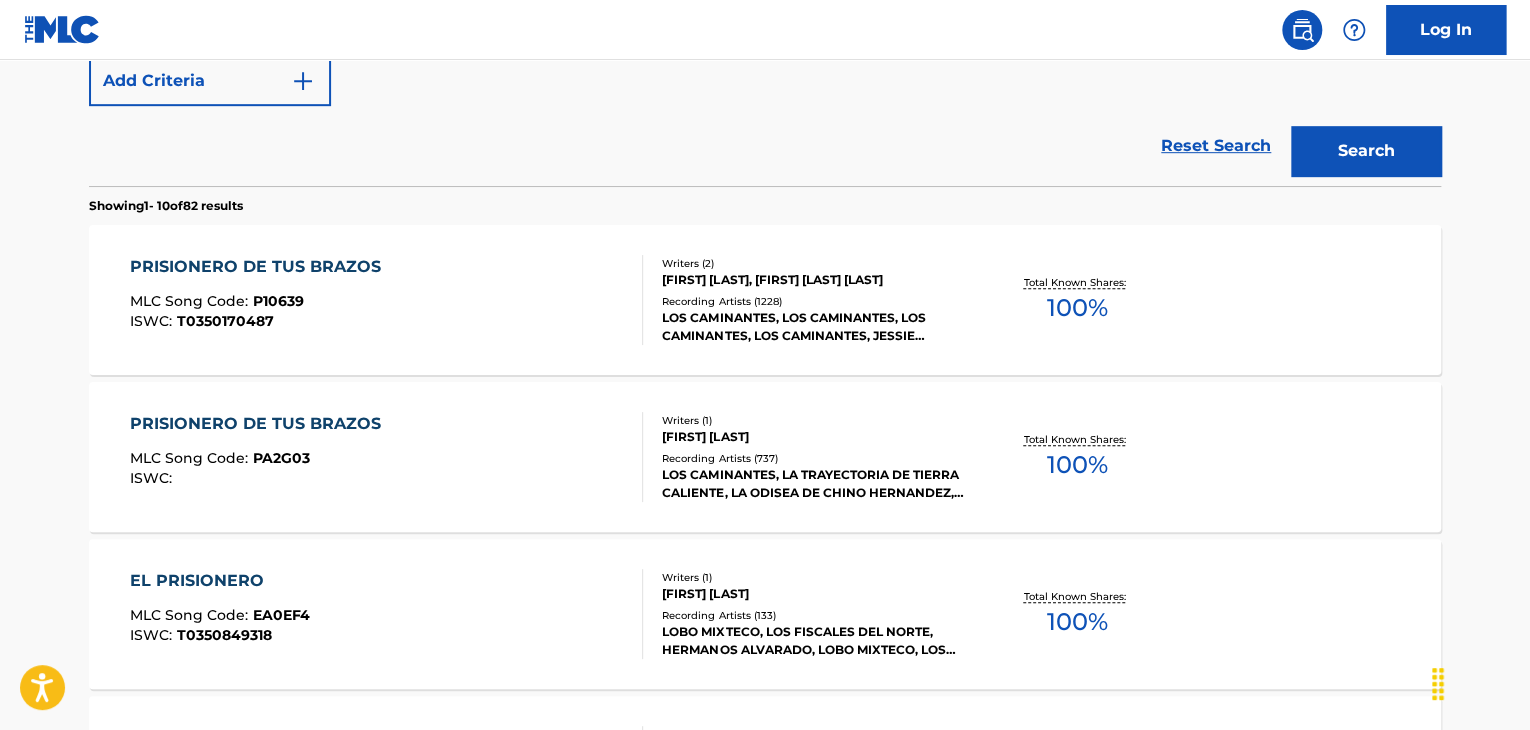 click on "[PRISONER] DE TUS BRAZOS MLC Song Code : PA2G03 ISWC :" at bounding box center (387, 457) 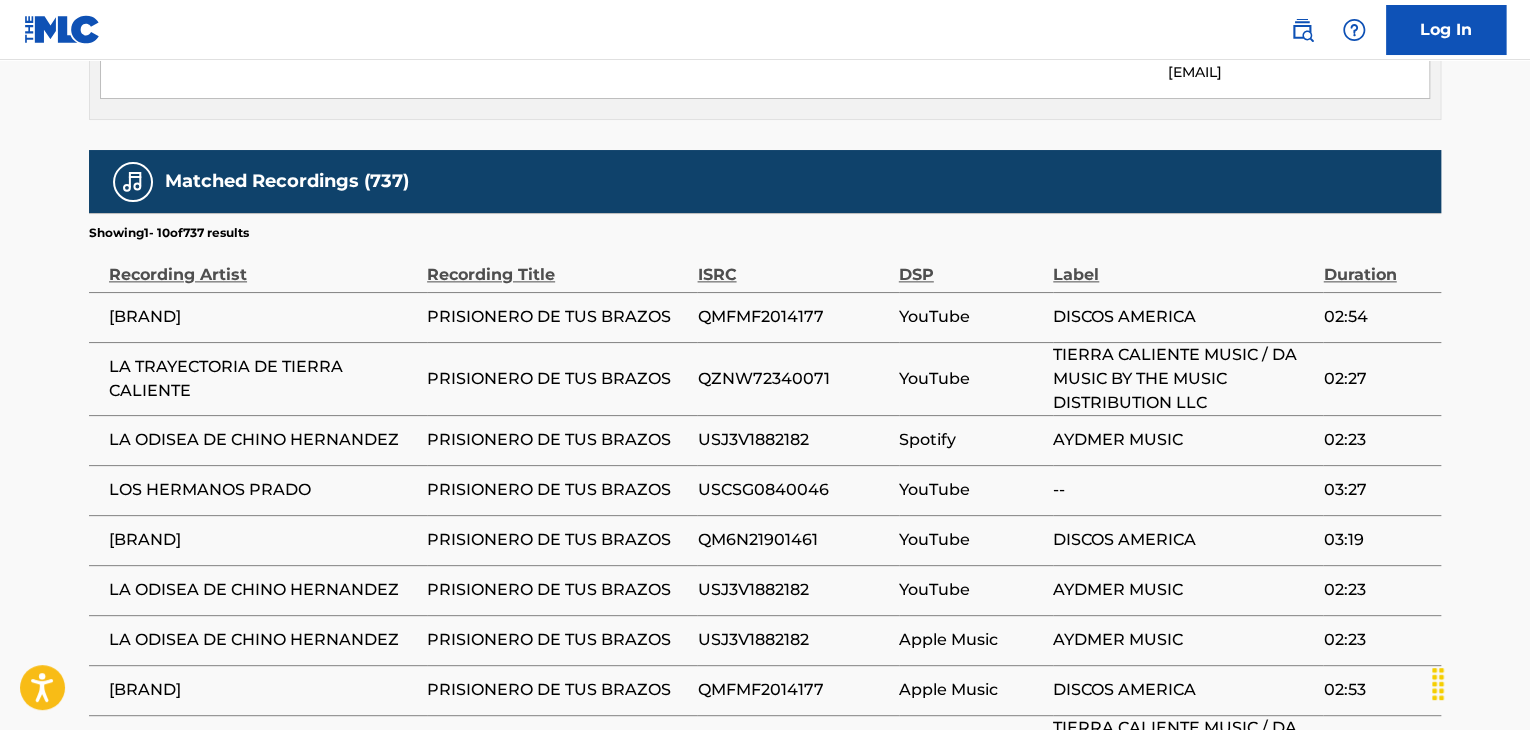 scroll, scrollTop: 925, scrollLeft: 0, axis: vertical 